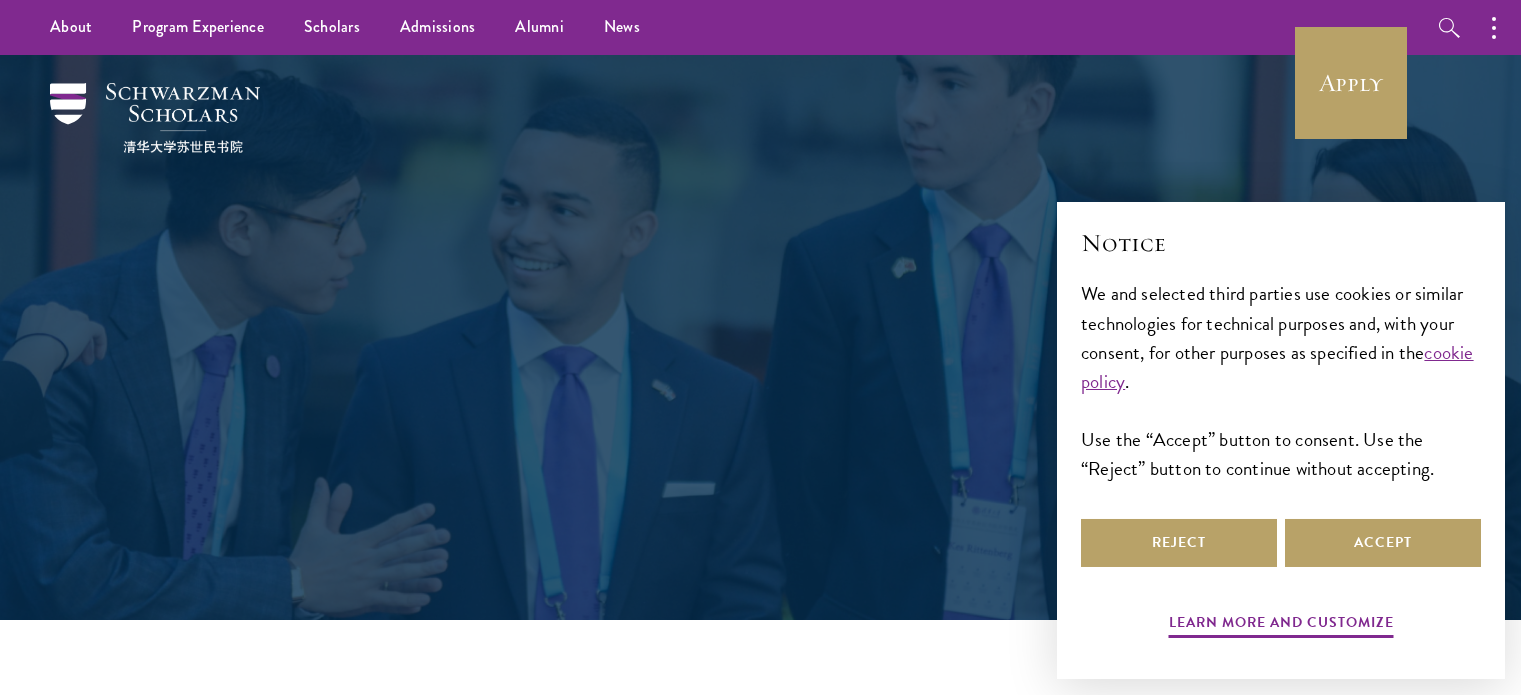 scroll, scrollTop: 0, scrollLeft: 0, axis: both 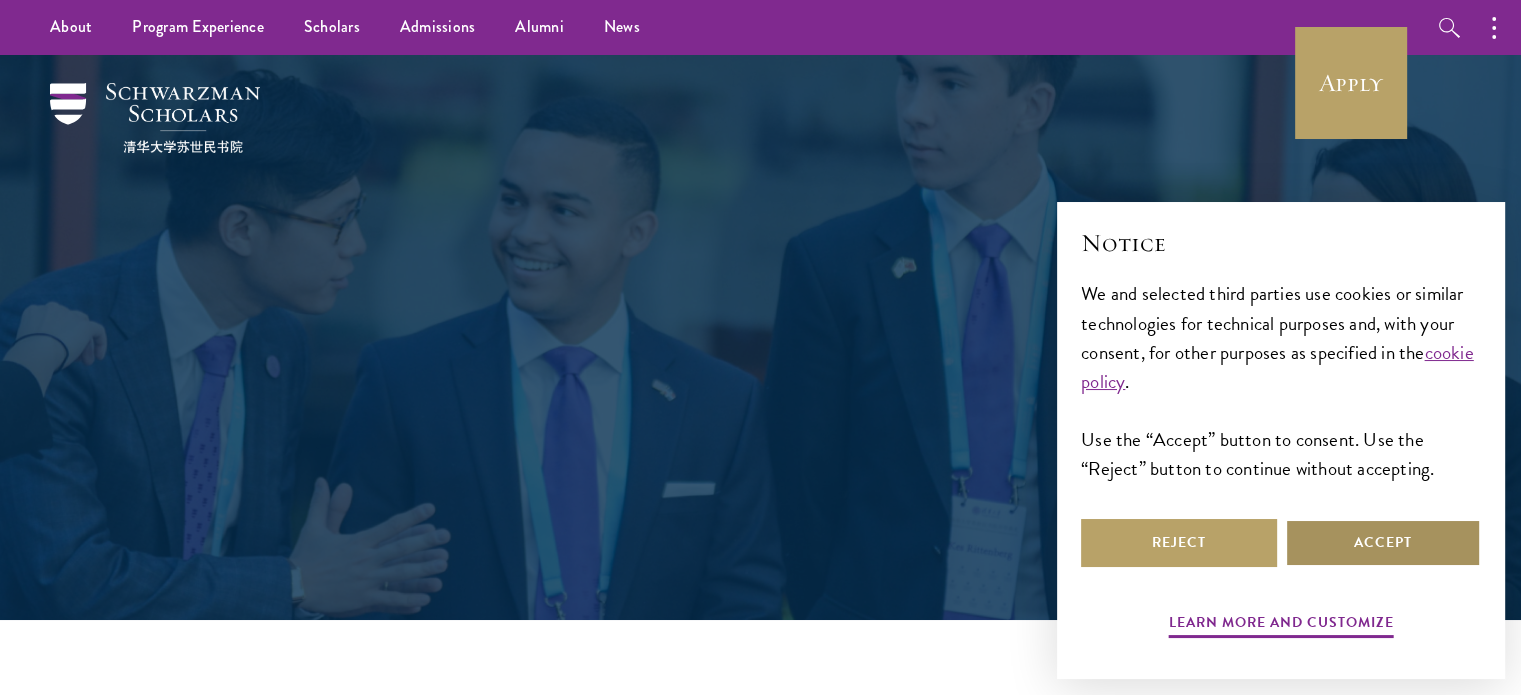 click on "Accept" at bounding box center (1383, 543) 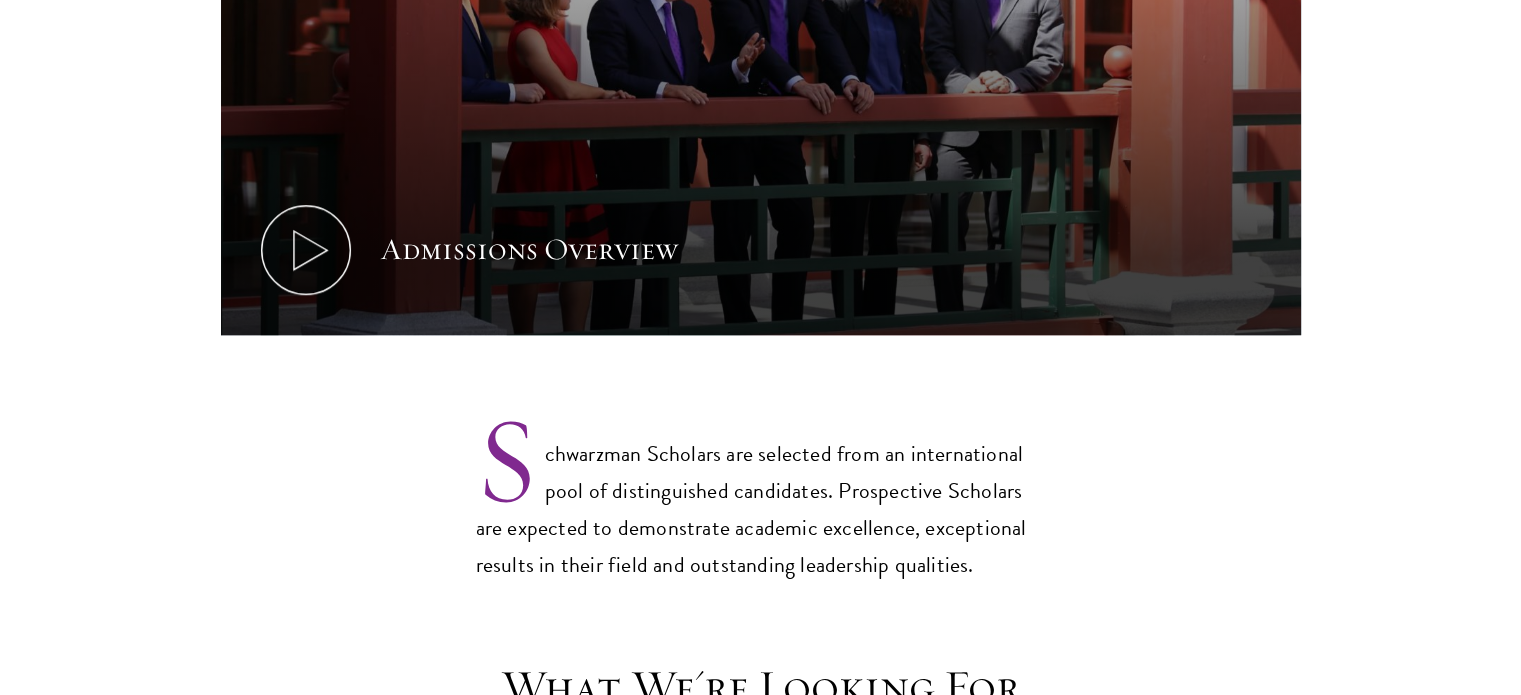 scroll, scrollTop: 1300, scrollLeft: 0, axis: vertical 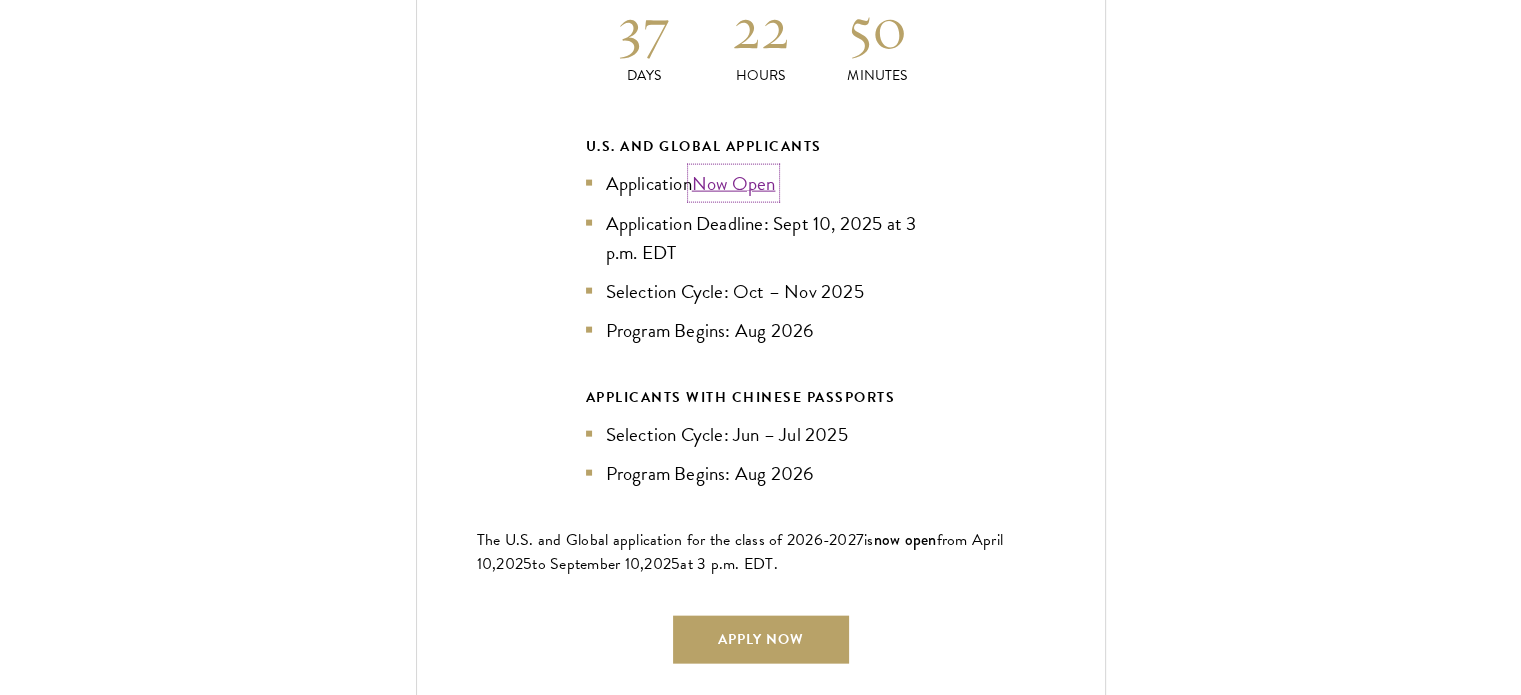 click on "Now Open" at bounding box center (734, 183) 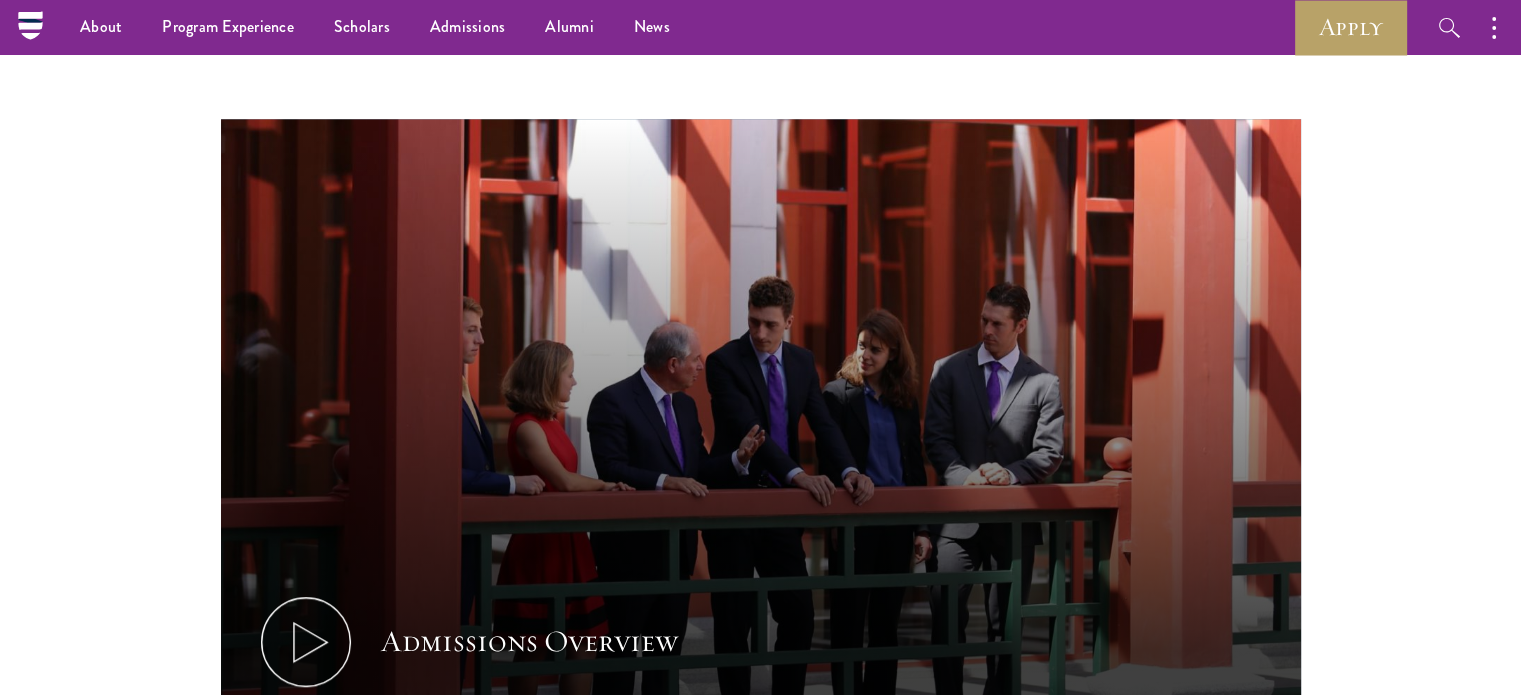 scroll, scrollTop: 0, scrollLeft: 0, axis: both 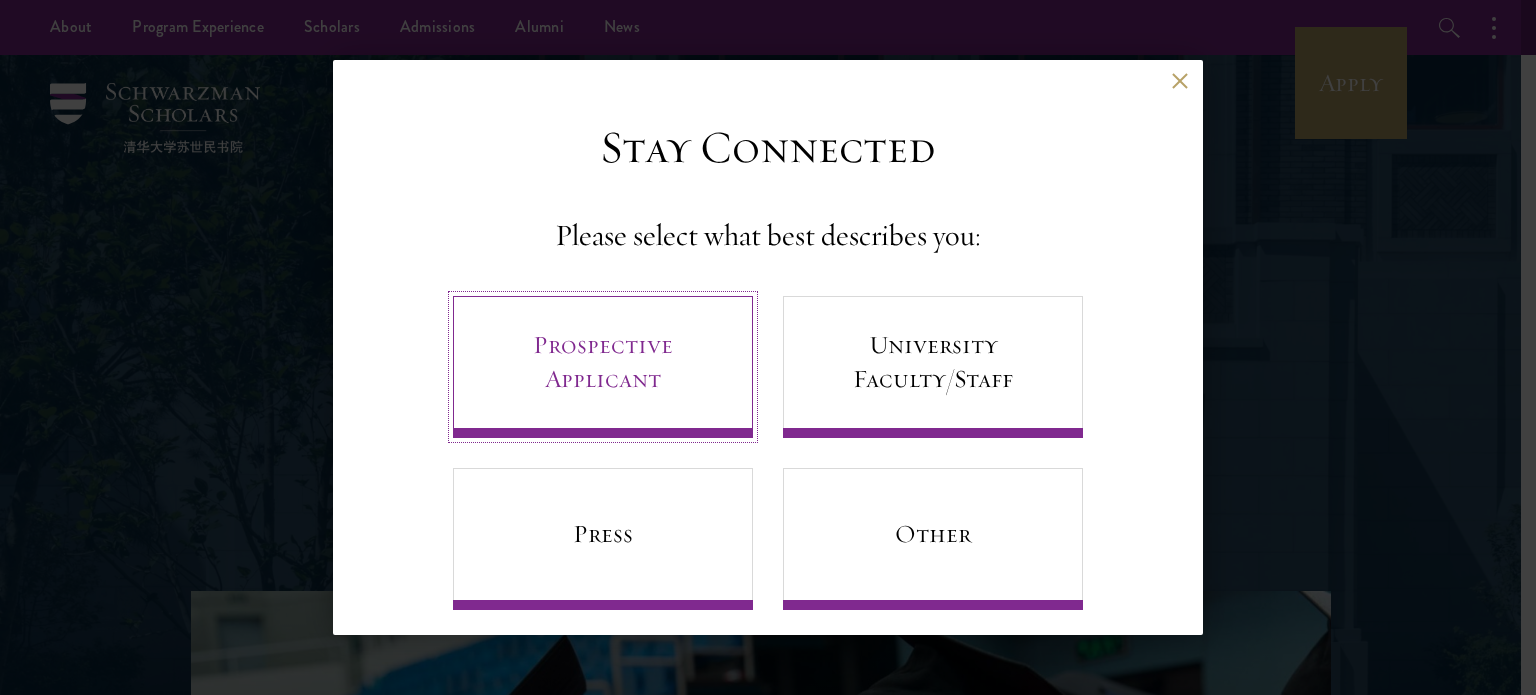 click on "Prospective Applicant" at bounding box center (603, 367) 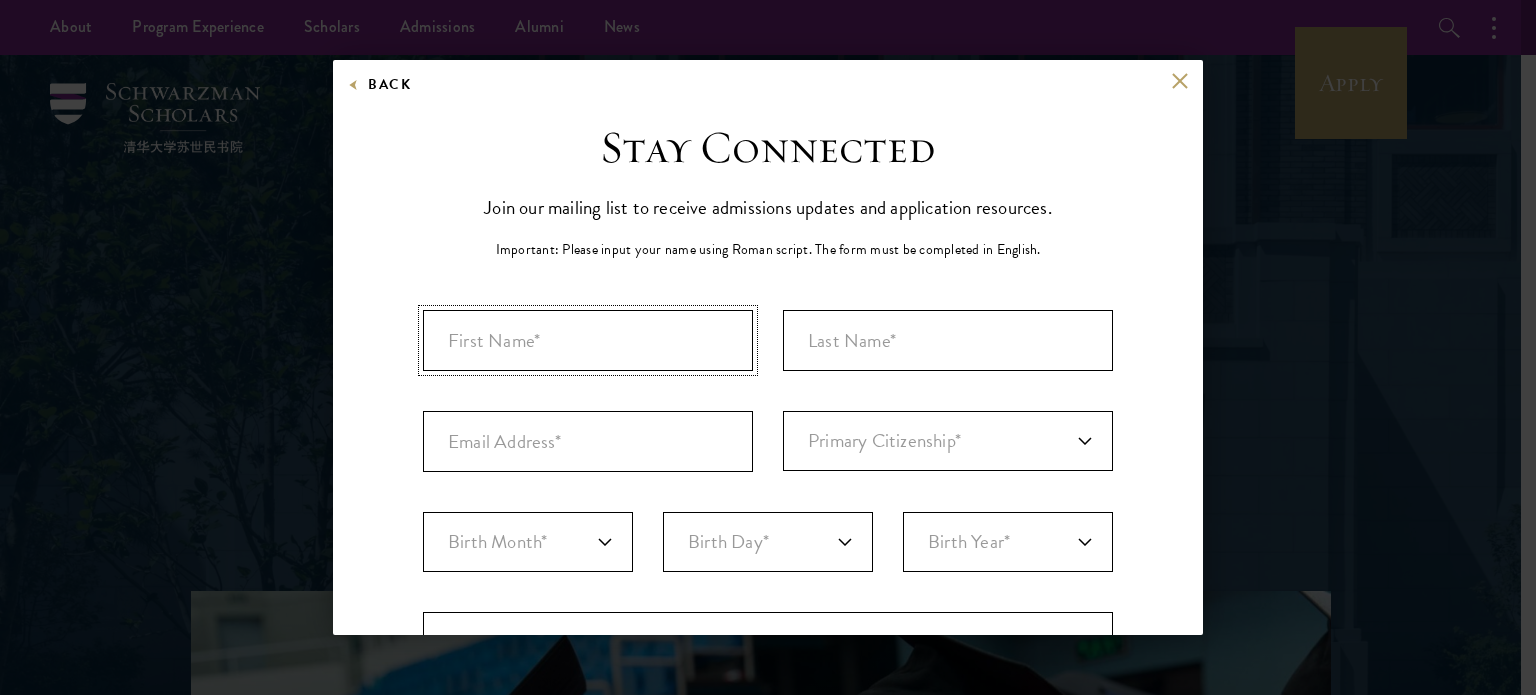 click at bounding box center [588, 340] 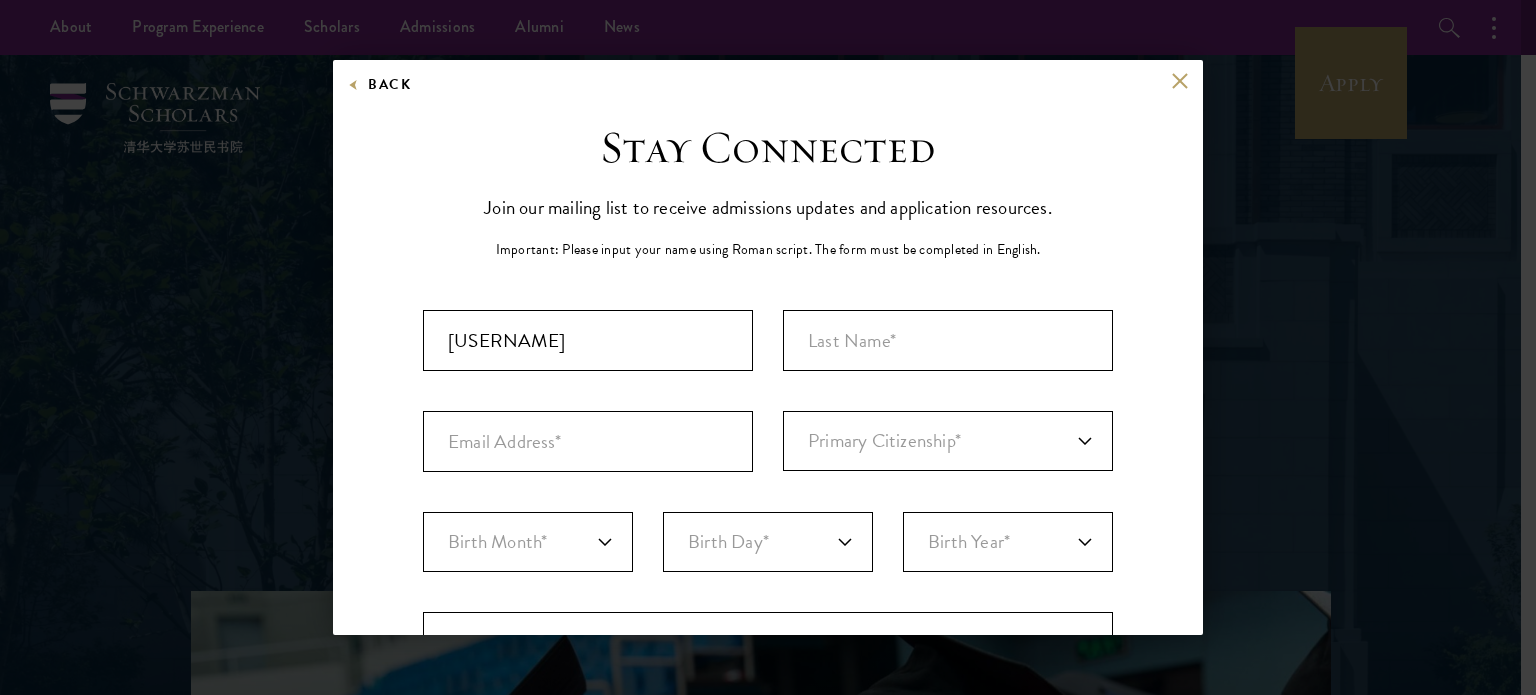 type on "[LAST]" 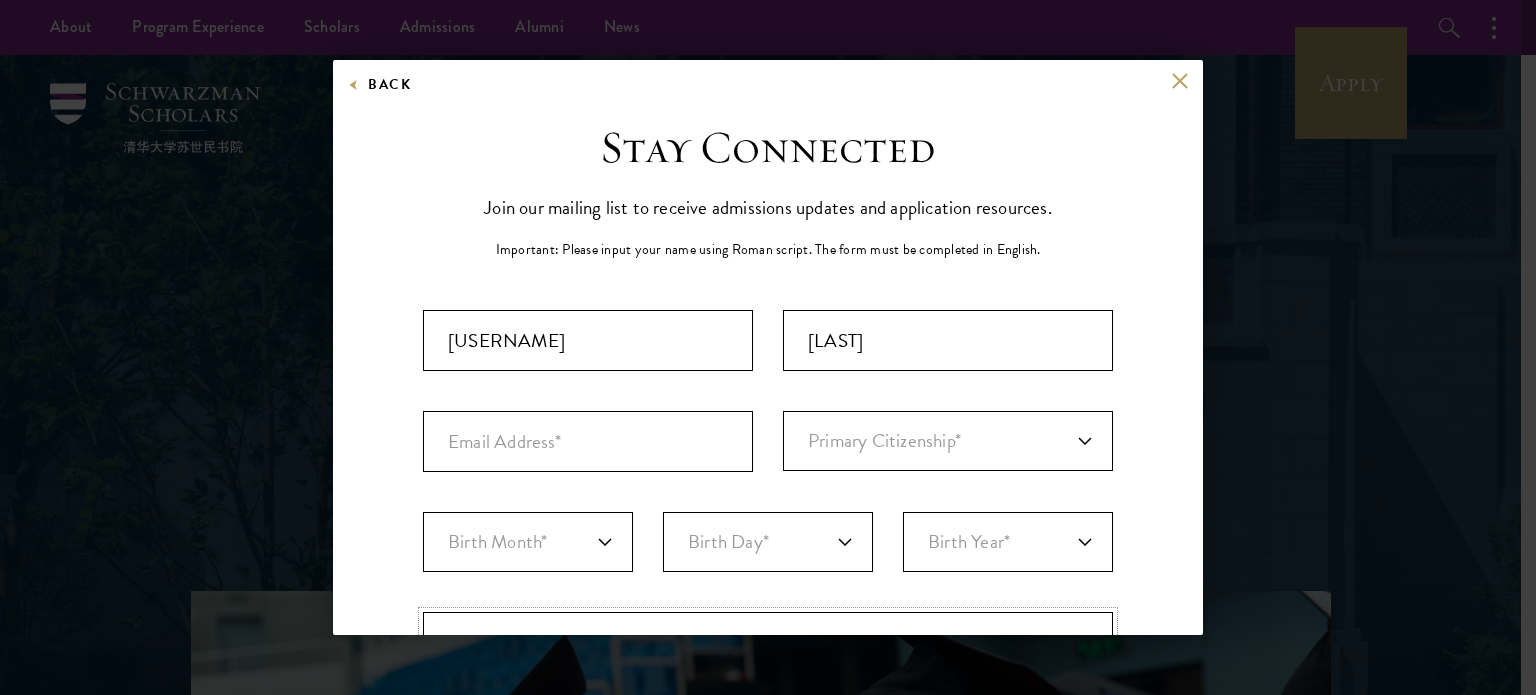 select on "[STATE_ABBR]" 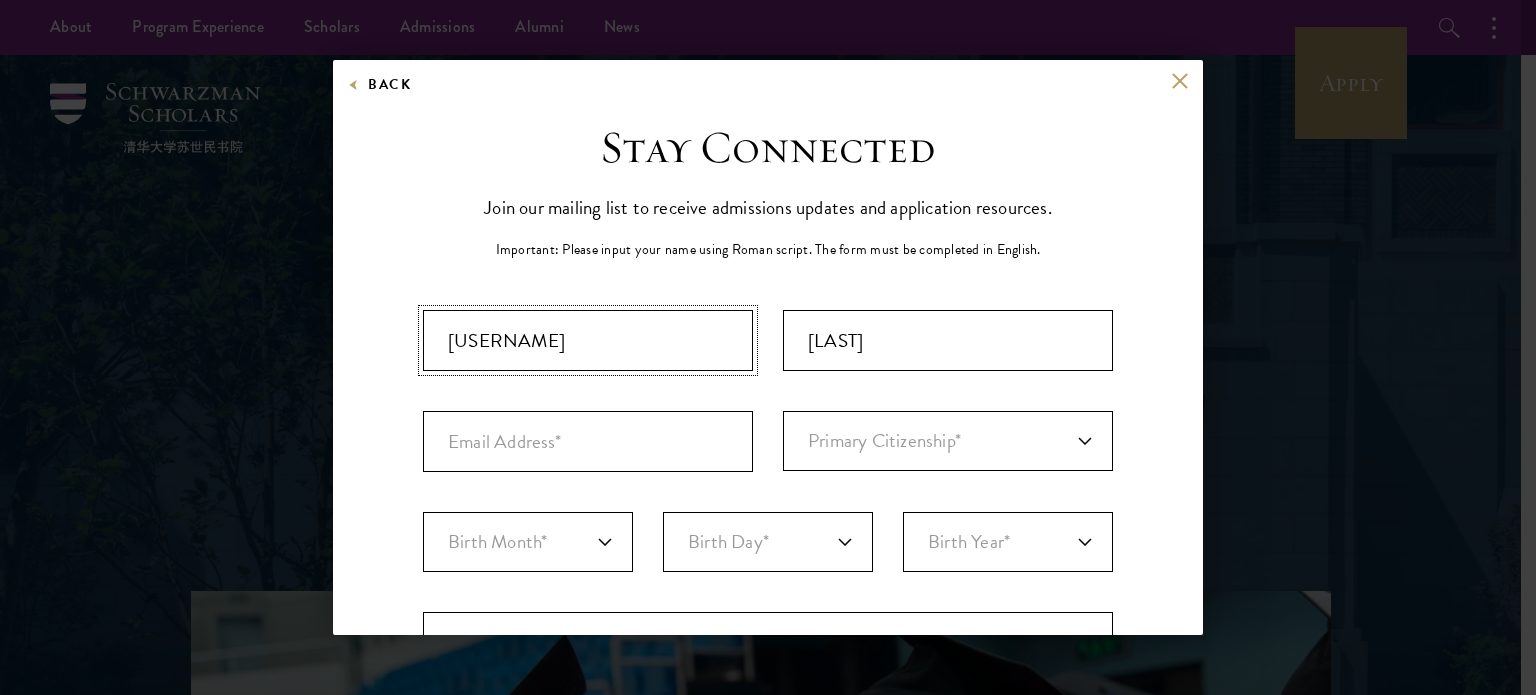 select 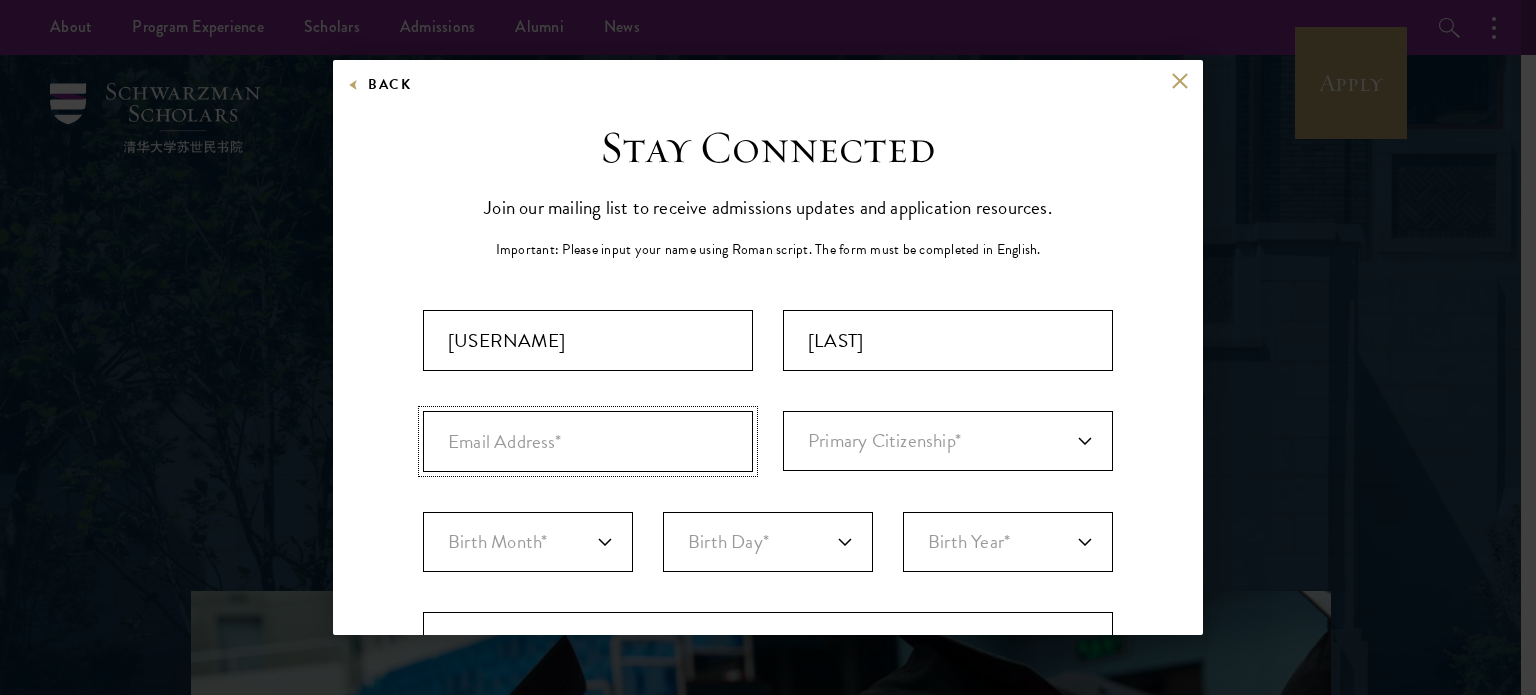 click at bounding box center [588, 441] 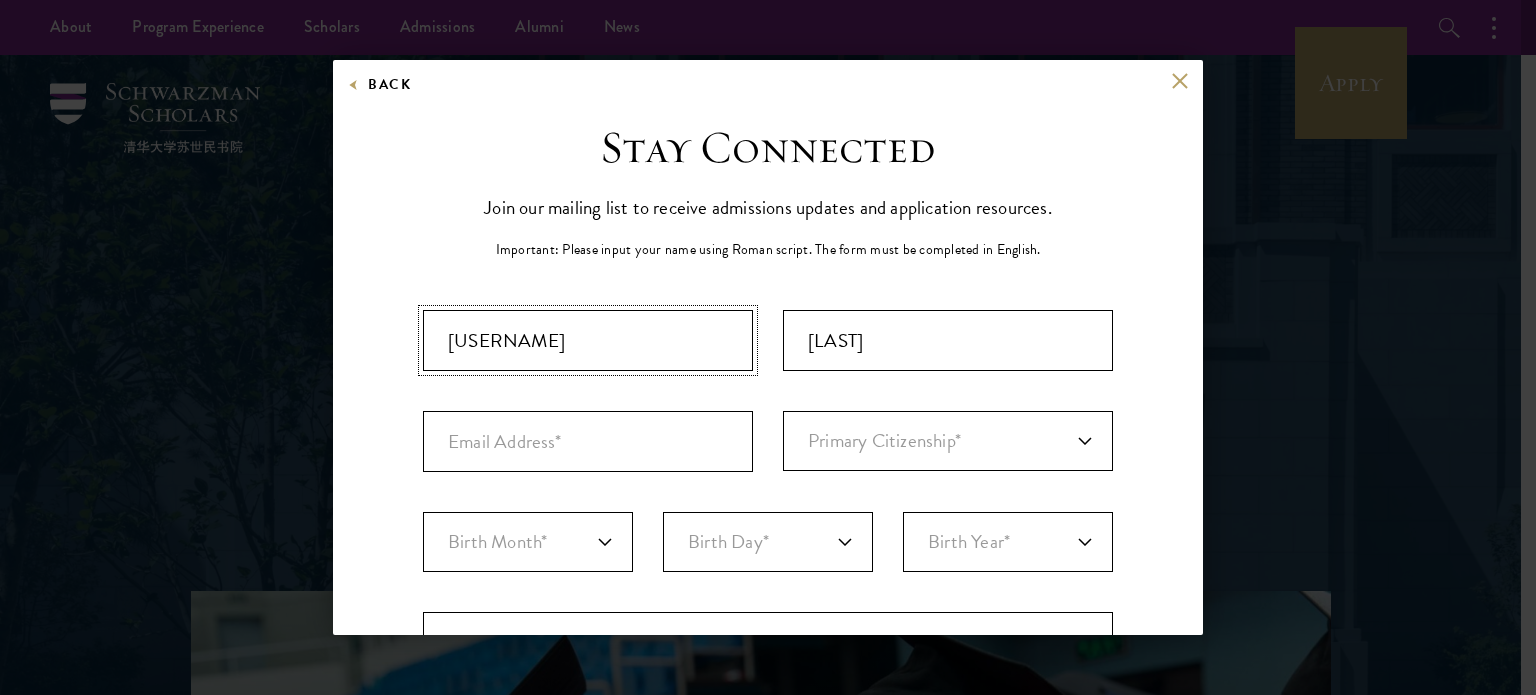 click on "[USERNAME]" at bounding box center (588, 340) 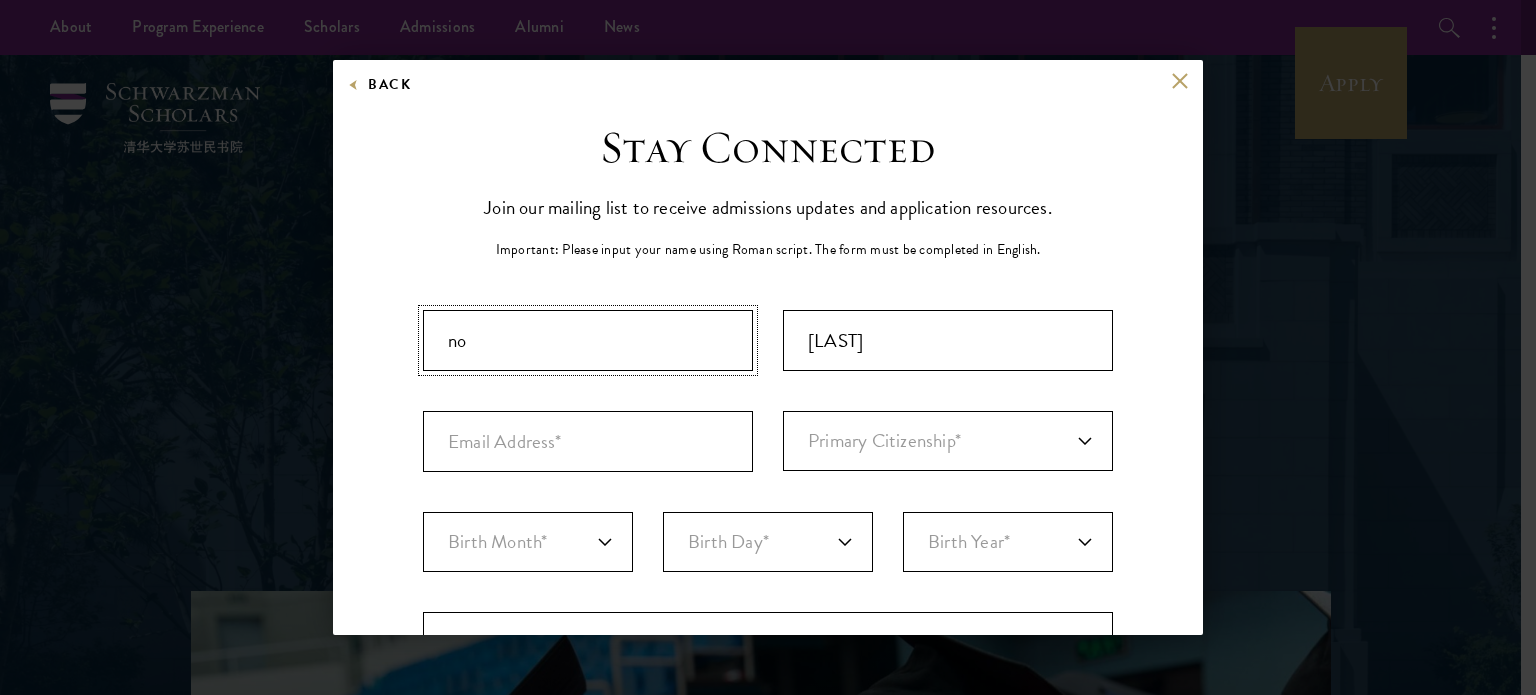 type on "n" 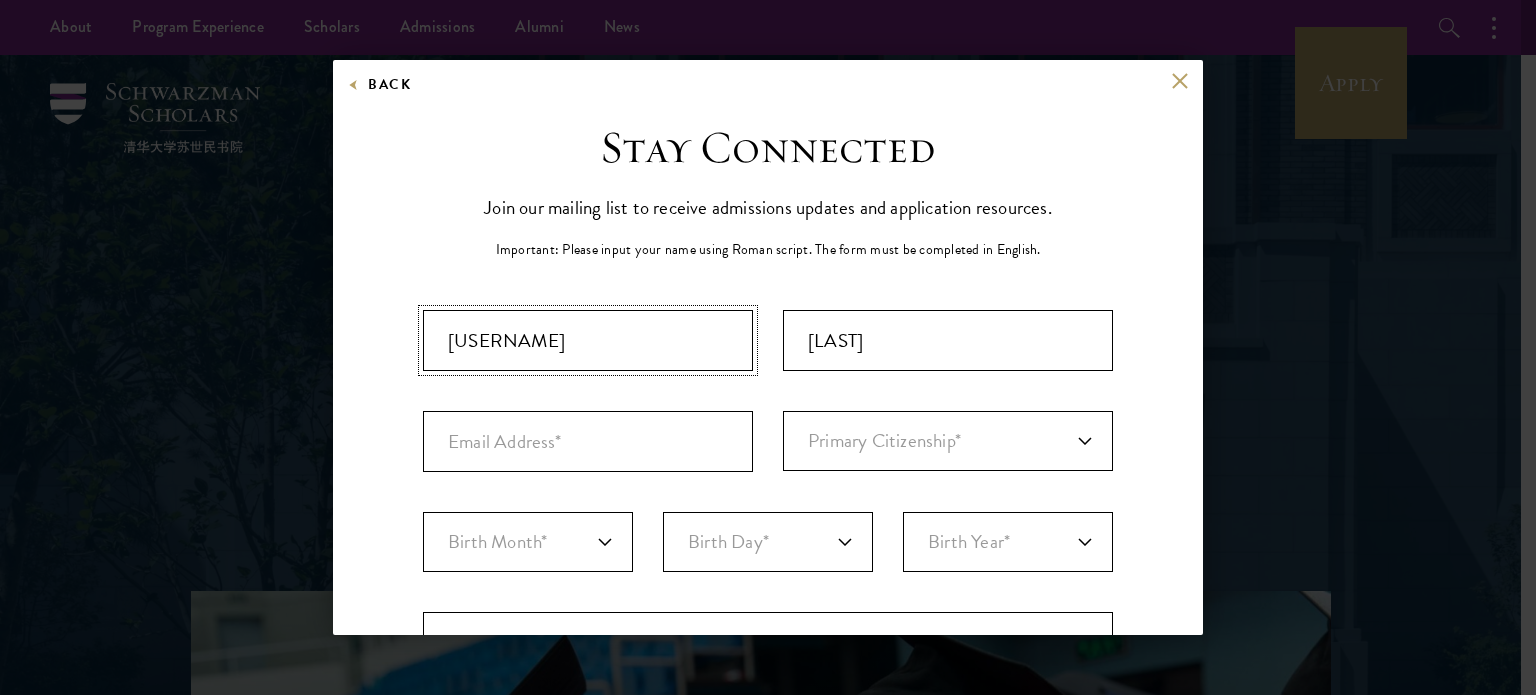 type on "[USERNAME]" 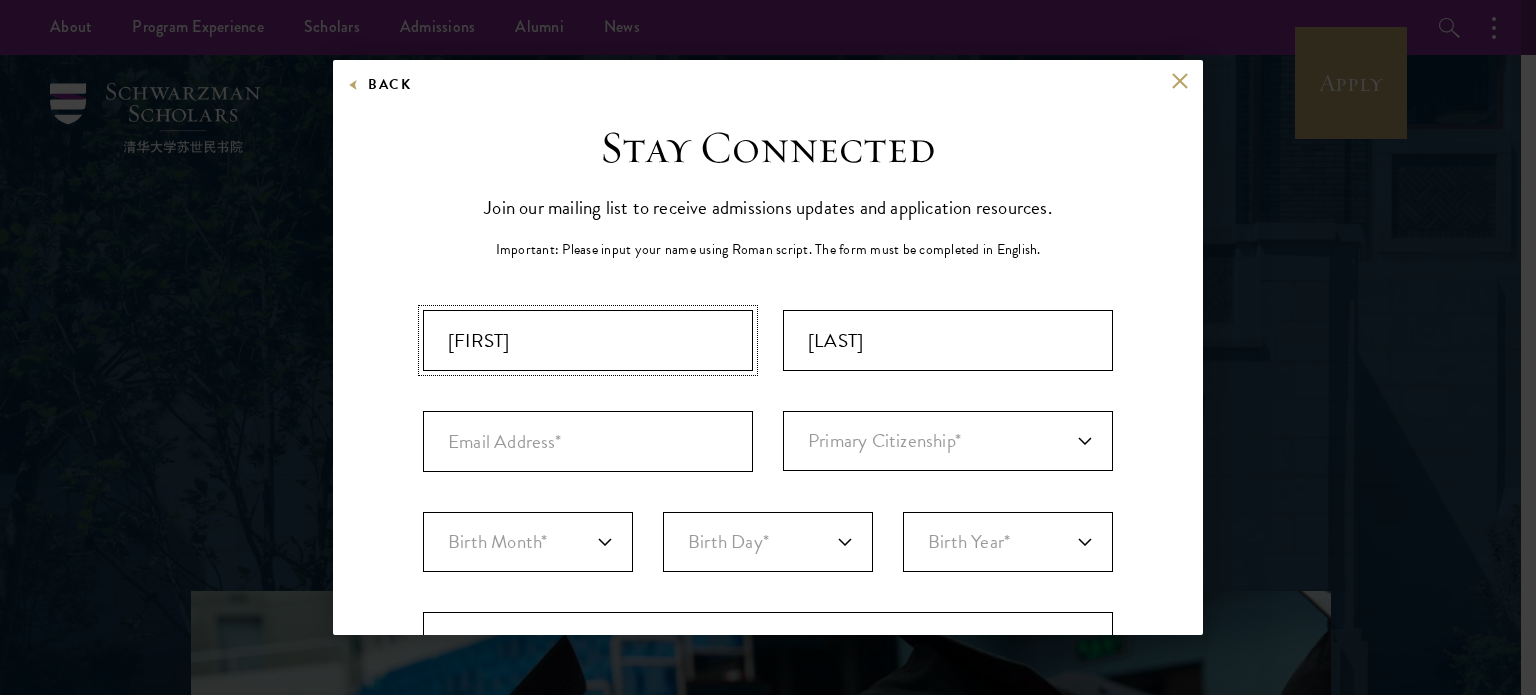 type on "[FIRST]" 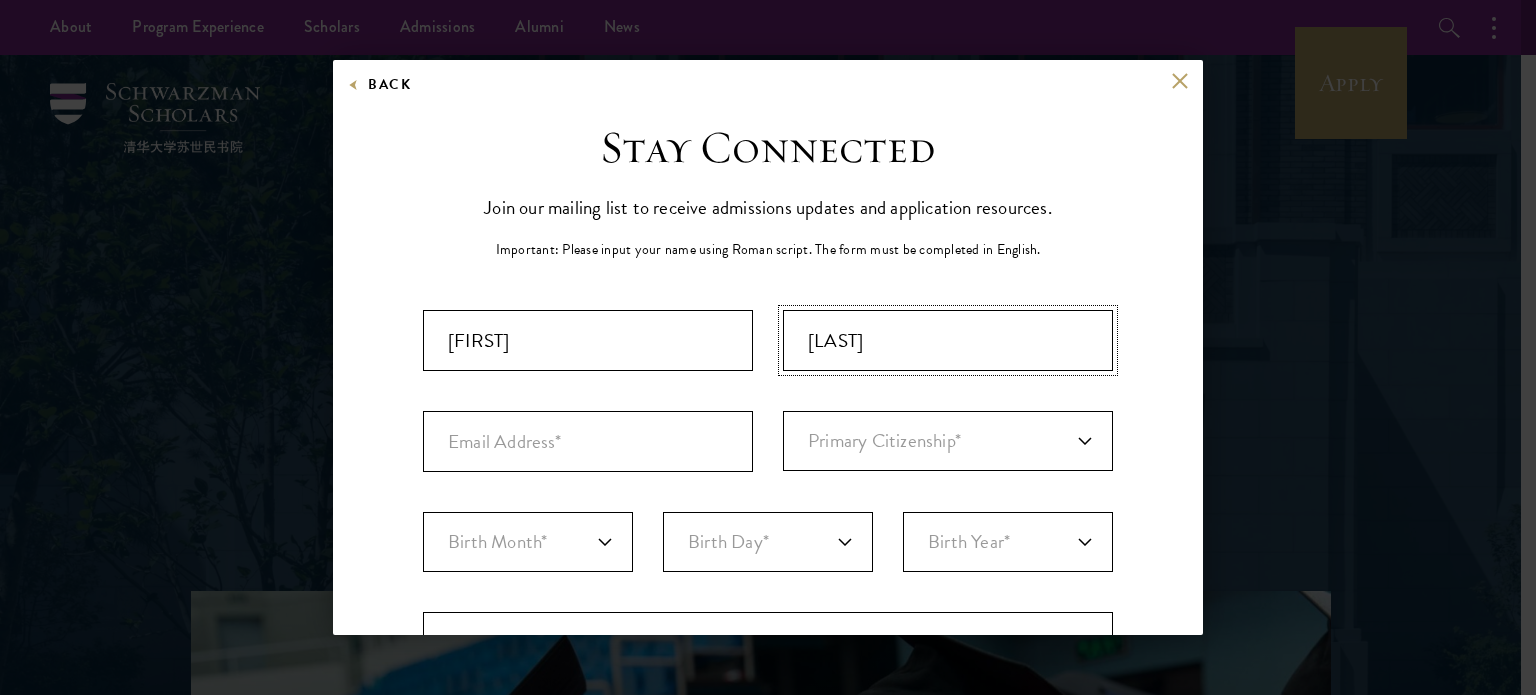 click on "[LAST]" at bounding box center (948, 340) 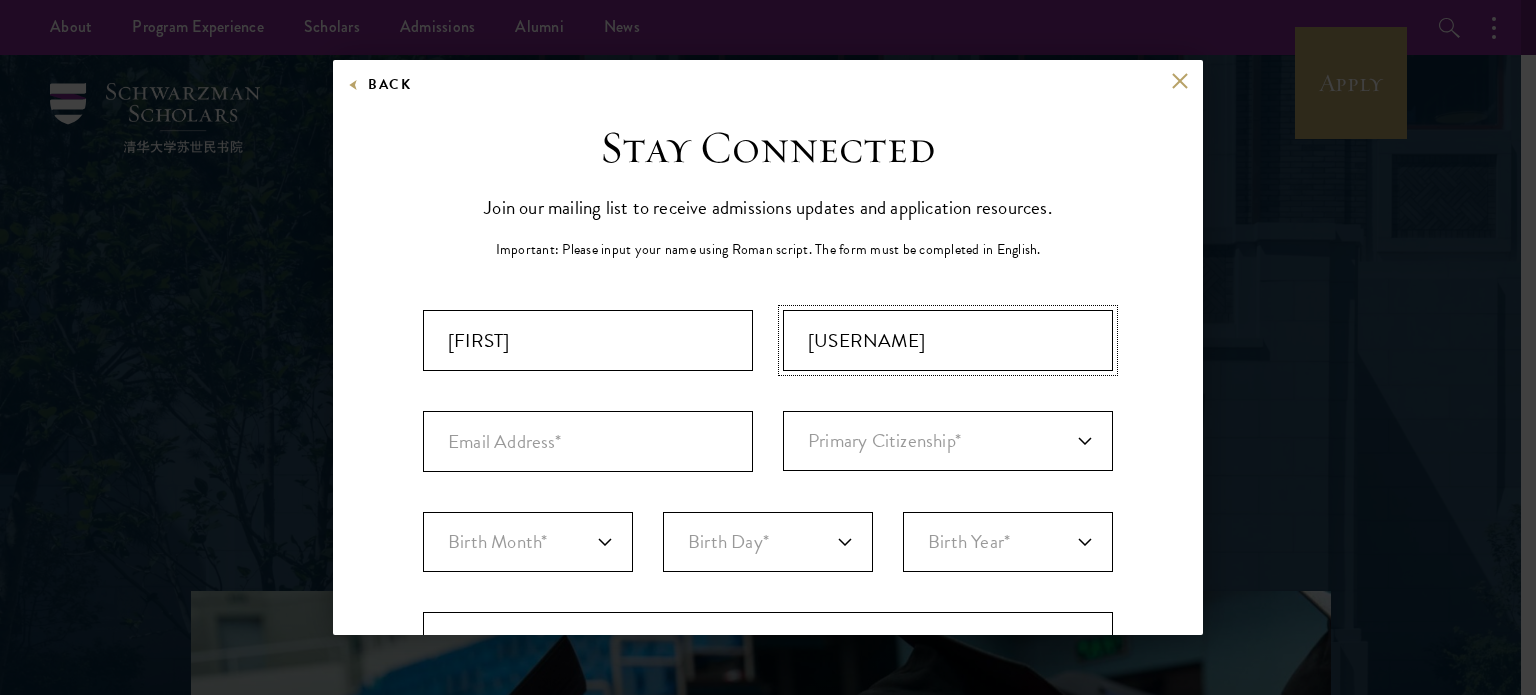 type on "[USERNAME]" 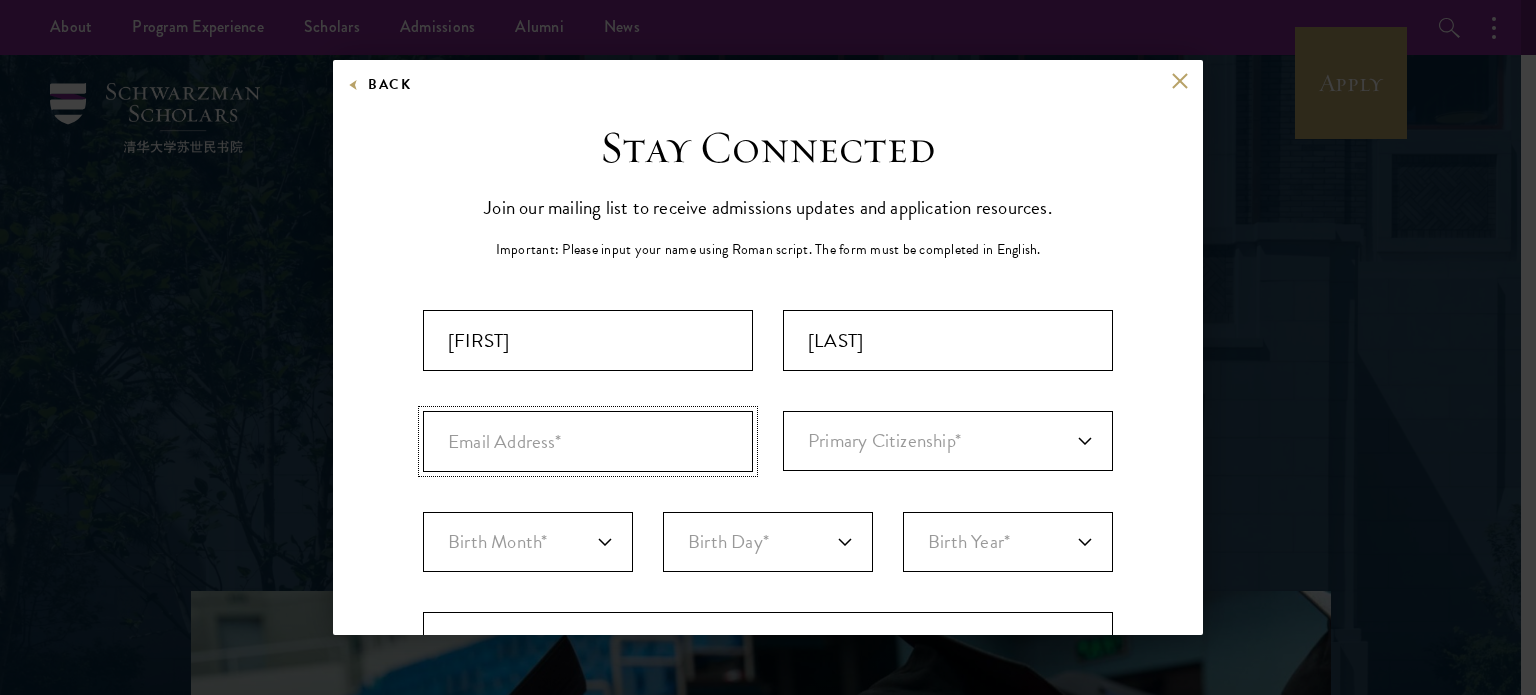 click at bounding box center [588, 441] 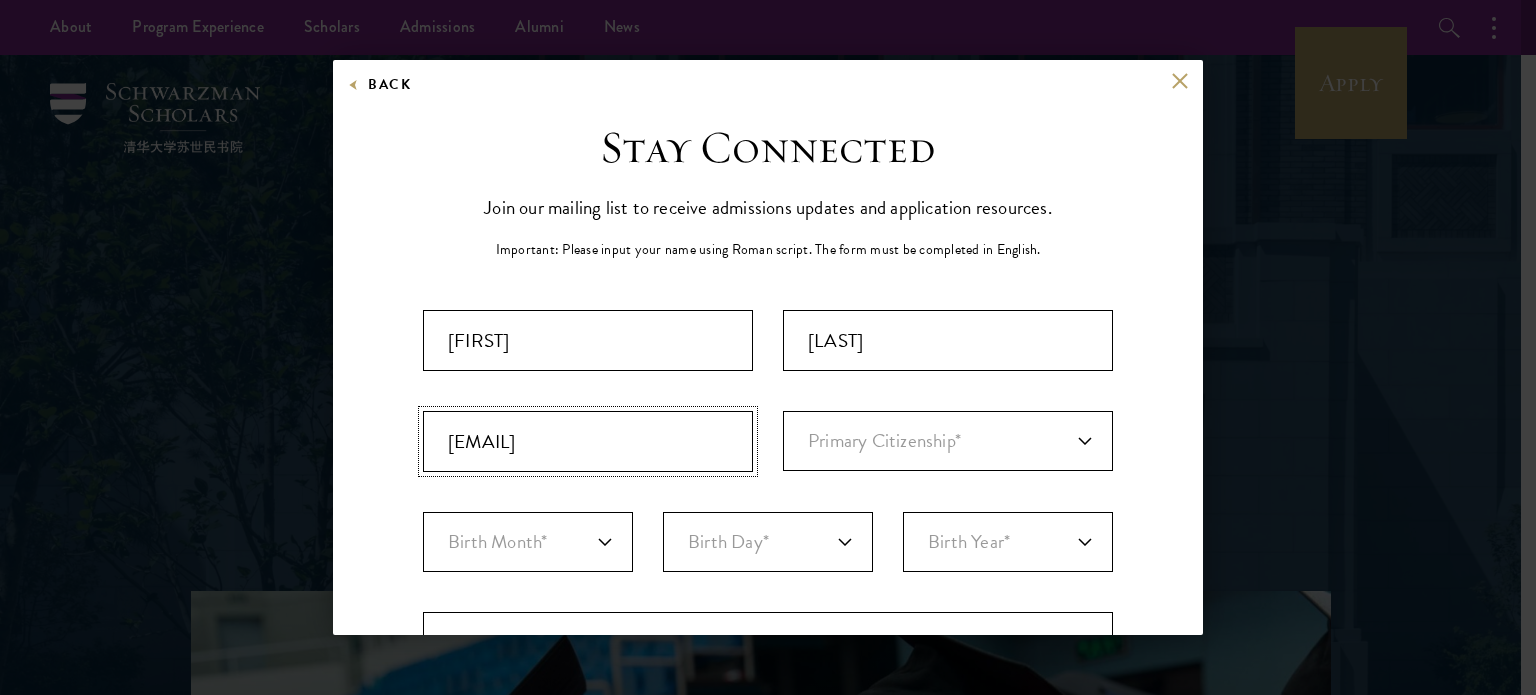 type on "[EMAIL]" 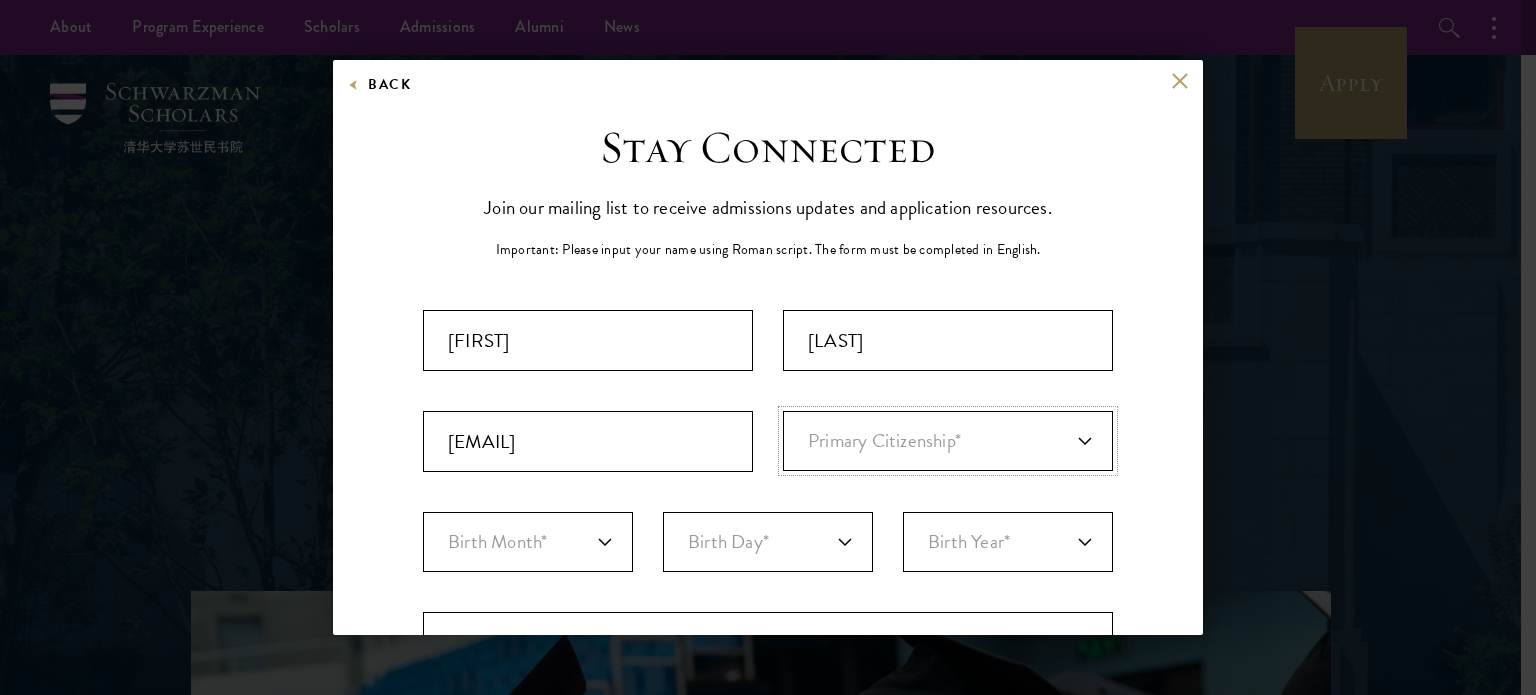 click on "Primary Citizenship* Afghanistan Aland Islands Albania Algeria Andorra Angola Anguilla Antigua and Barbuda Argentina Armenia Aruba Ashmore and Cartier Islands Australia Austria Azerbaijan Bahamas, The Bahrain Bangladesh Barbados Bassas Da India Belarus Belgium Belize Benin Bermuda Bhutan Bolivia Bonaire, Sint Eustatius, and Saba Bosnia and Herzegovina Botswana Bouvet Island Brazil British Indian Ocean Territory British Virgin Islands Brunei Bulgaria Burkina Faso Burundi Cambodia Cameroon Canada Cape Verde Cayman Islands Central African Republic Chad Chile Christmas Island Clipperton Island Cocos Islands (Keeling Islands) Colombia Comoros Congo (Brazzaville) Congo (Kinshasa) Cook Islands Coral Sea Islands Costa Rica Cote D'Ivoire Croatia Cuba Curacao Cyprus Czech Republic Denmark Djibouti Dominica Dominican Republic Ecuador Egypt El Salvador Equatorial Guinea Eritrea Estonia Ethiopia Europa Island Falkland Islands (Islas Malvinas) Faroe Islands Federated States of Micronesia Fiji Finland Foreign/Unknown France" at bounding box center [948, 441] 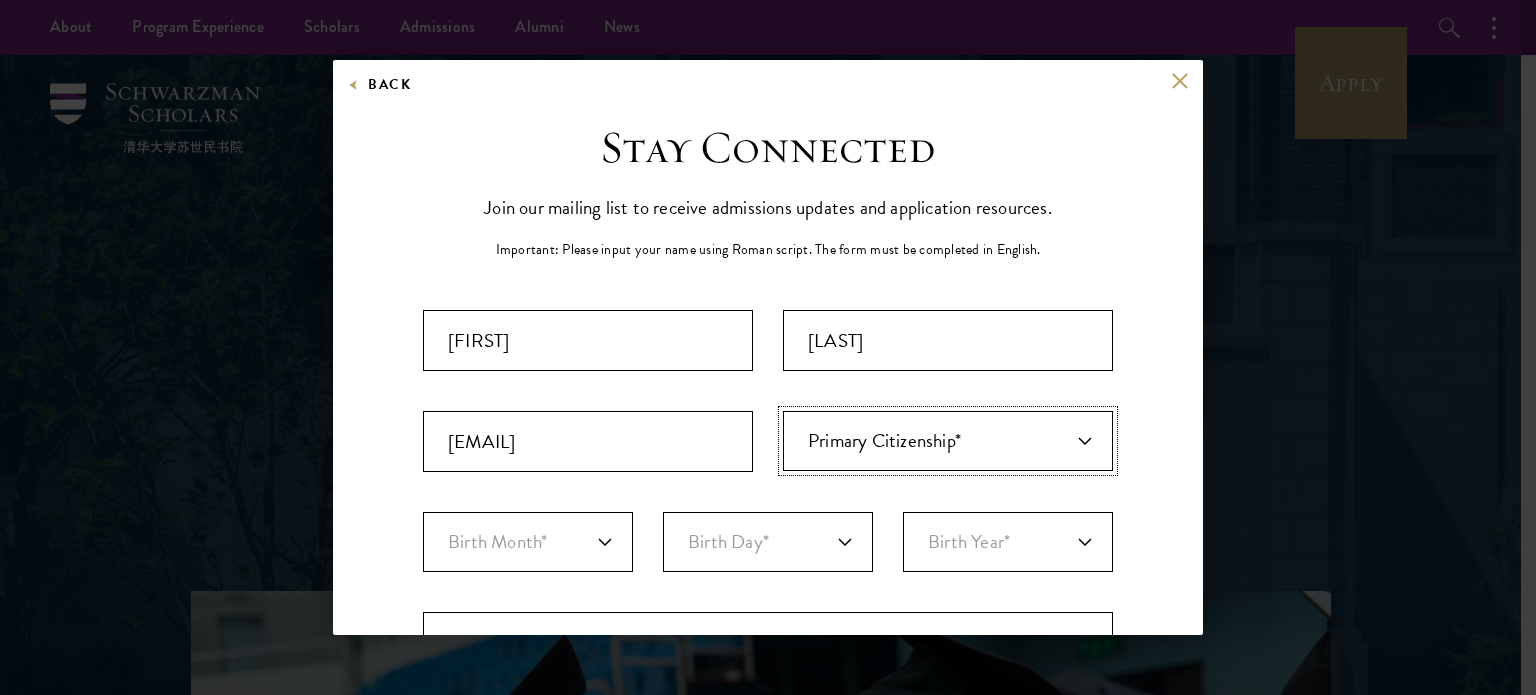 click on "Primary Citizenship* Afghanistan Aland Islands Albania Algeria Andorra Angola Anguilla Antigua and Barbuda Argentina Armenia Aruba Ashmore and Cartier Islands Australia Austria Azerbaijan Bahamas, The Bahrain Bangladesh Barbados Bassas Da India Belarus Belgium Belize Benin Bermuda Bhutan Bolivia Bonaire, Sint Eustatius, and Saba Bosnia and Herzegovina Botswana Bouvet Island Brazil British Indian Ocean Territory British Virgin Islands Brunei Bulgaria Burkina Faso Burundi Cambodia Cameroon Canada Cape Verde Cayman Islands Central African Republic Chad Chile Christmas Island Clipperton Island Cocos Islands (Keeling Islands) Colombia Comoros Congo (Brazzaville) Congo (Kinshasa) Cook Islands Coral Sea Islands Costa Rica Cote D'Ivoire Croatia Cuba Curacao Cyprus Czech Republic Denmark Djibouti Dominica Dominican Republic Ecuador Egypt El Salvador Equatorial Guinea Eritrea Estonia Ethiopia Europa Island Falkland Islands (Islas Malvinas) Faroe Islands Federated States of Micronesia Fiji Finland Foreign/Unknown France" at bounding box center [948, 441] 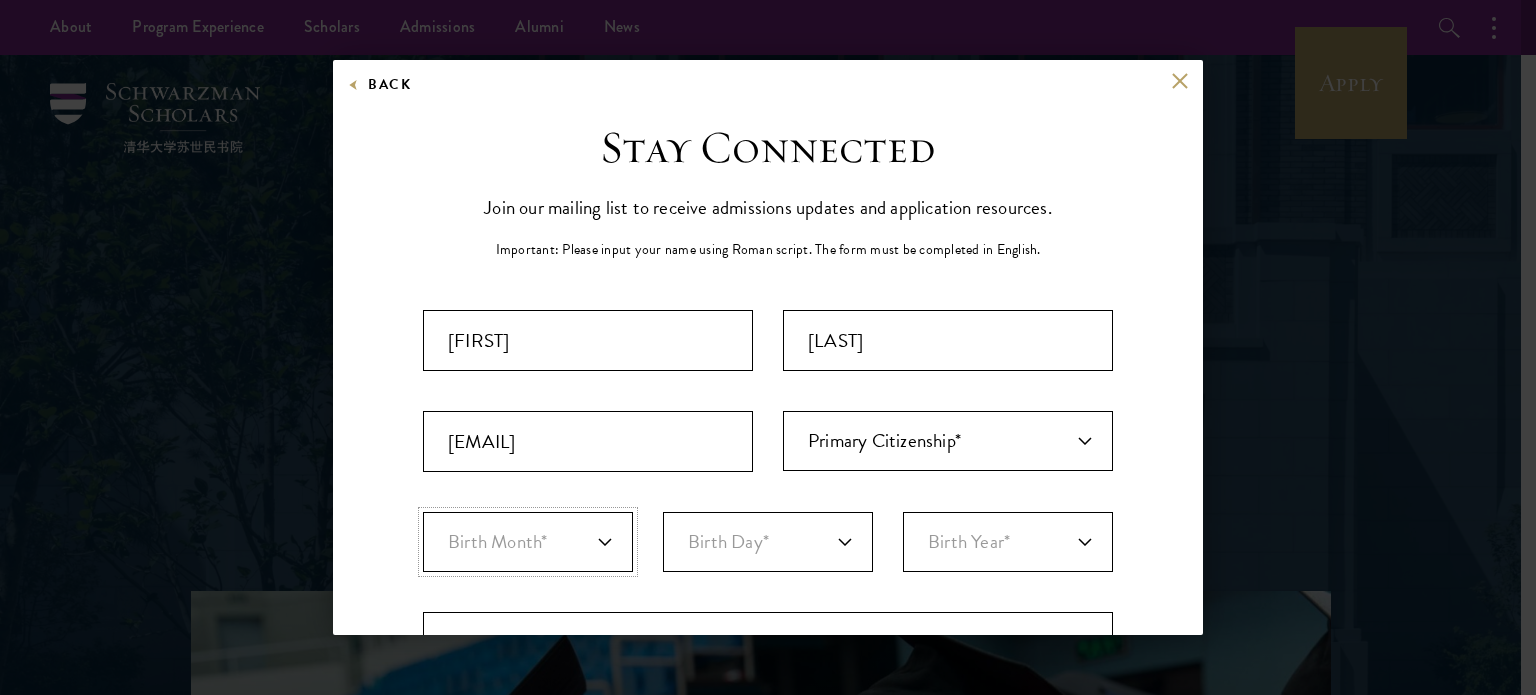click on "Birth Month* January February March April May June July August September October November December" at bounding box center [528, 542] 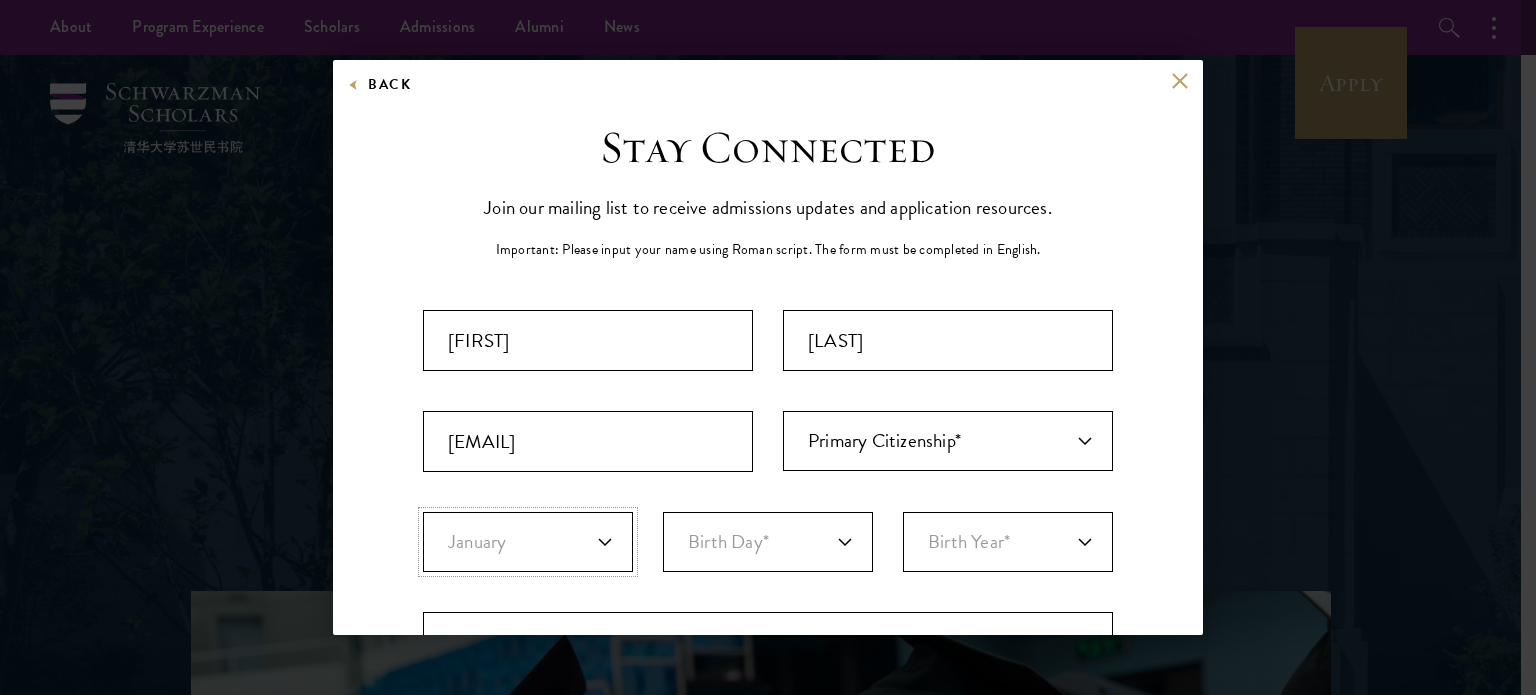 click on "Birth Month* January February March April May June July August September October November December" at bounding box center (528, 542) 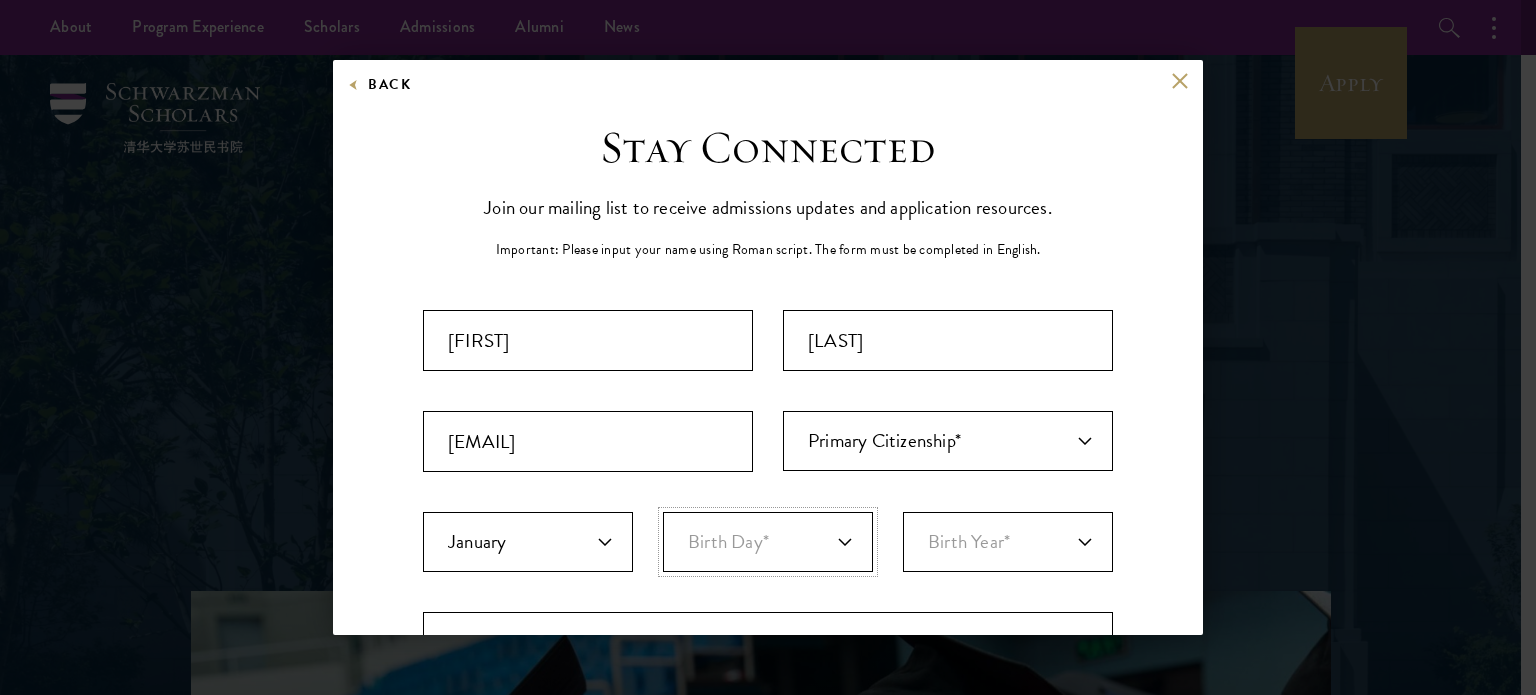 click on "Birth Day* 1 2 3 4 5 6 7 8 9 10 11 12 13 14 15 16 17 18 19 20 21 22 23 24 25 26 27 28 29 30 31" at bounding box center [768, 542] 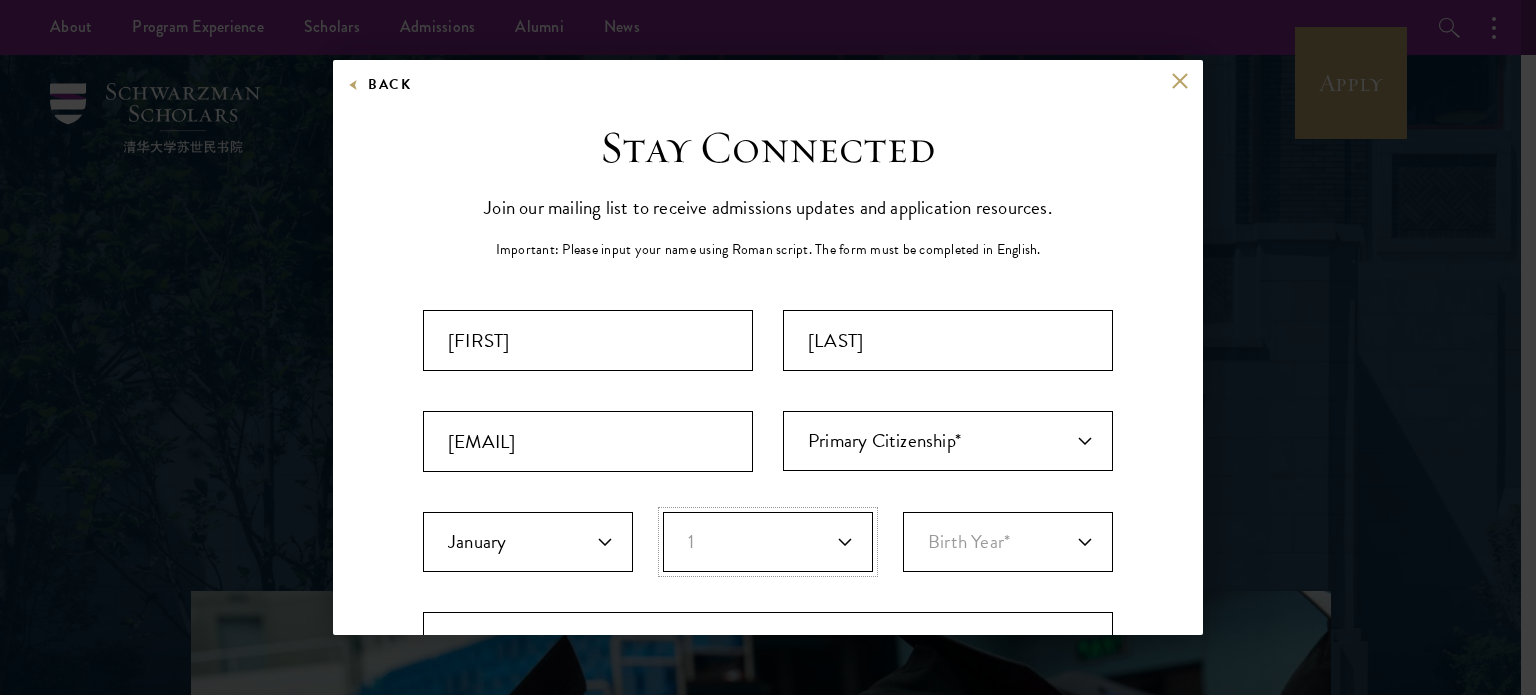 click on "Birth Day* 1 2 3 4 5 6 7 8 9 10 11 12 13 14 15 16 17 18 19 20 21 22 23 24 25 26 27 28 29 30 31" at bounding box center (768, 542) 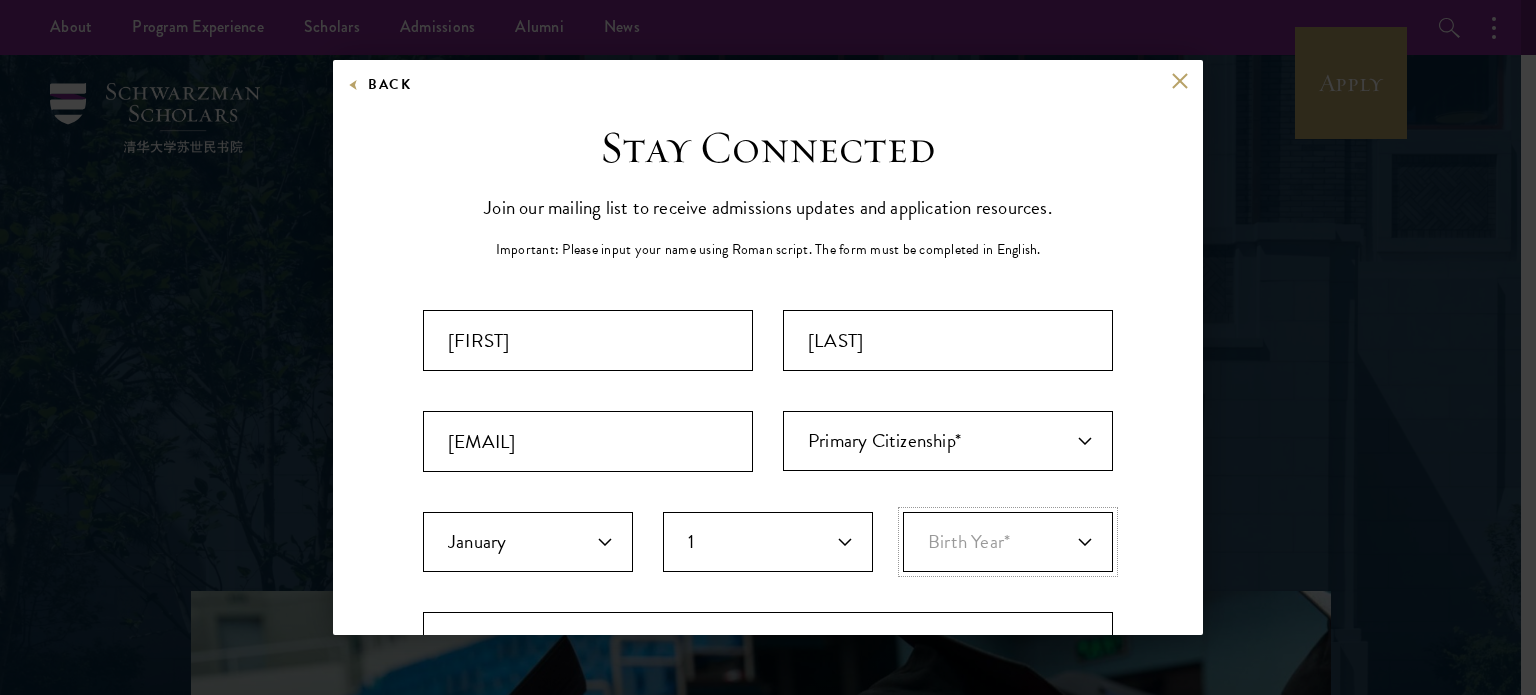 click on "Birth Year* 2025 2024 2023 2022 2021 2020 2019 2018 2017 2016 2015 2014 2013 2012 2011 2010 2009 2008 2007 2006 2005 2004 2003 2002 2001 2000 1999 1998 1997 1996 1995 1994 1993 1992 1991 1990 1989 1988 1987 1986 1985 1984 1983 1982 1981 1980 1979 1978 1977 1976 1975 1974 1973 1972 1971 1970 1969 1968 1967 1966 1965 1964 1963 1962 1961 1960 1959 1958 1957 1956 1955 1954 1953 1952 1951 1950 1949 1948 1947 1946 1945 1944 1943 1942 1941 1940 1939 1938 1937 1936 1935 1934 1933 1932 1931 1930 1929 1928 1927 1926 1925 1924 1923 1922 1921 1920 1919 1918 1917 1916 1915 1914 1913 1912 1911 1910 1909 1908 1907 1906 1905 1904 1903 1902 1901 1900" at bounding box center (1008, 542) 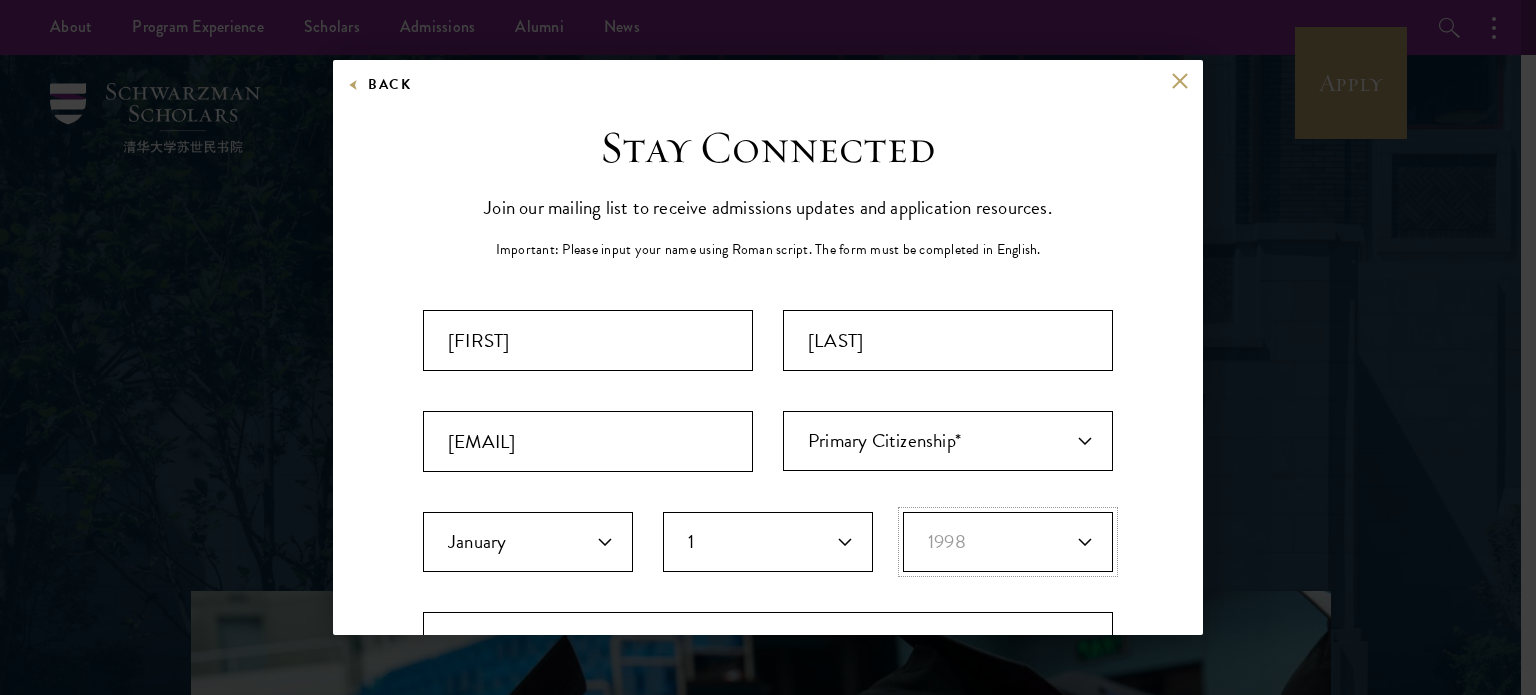 click on "Birth Year* 2025 2024 2023 2022 2021 2020 2019 2018 2017 2016 2015 2014 2013 2012 2011 2010 2009 2008 2007 2006 2005 2004 2003 2002 2001 2000 1999 1998 1997 1996 1995 1994 1993 1992 1991 1990 1989 1988 1987 1986 1985 1984 1983 1982 1981 1980 1979 1978 1977 1976 1975 1974 1973 1972 1971 1970 1969 1968 1967 1966 1965 1964 1963 1962 1961 1960 1959 1958 1957 1956 1955 1954 1953 1952 1951 1950 1949 1948 1947 1946 1945 1944 1943 1942 1941 1940 1939 1938 1937 1936 1935 1934 1933 1932 1931 1930 1929 1928 1927 1926 1925 1924 1923 1922 1921 1920 1919 1918 1917 1916 1915 1914 1913 1912 1911 1910 1909 1908 1907 1906 1905 1904 1903 1902 1901 1900" at bounding box center [1008, 542] 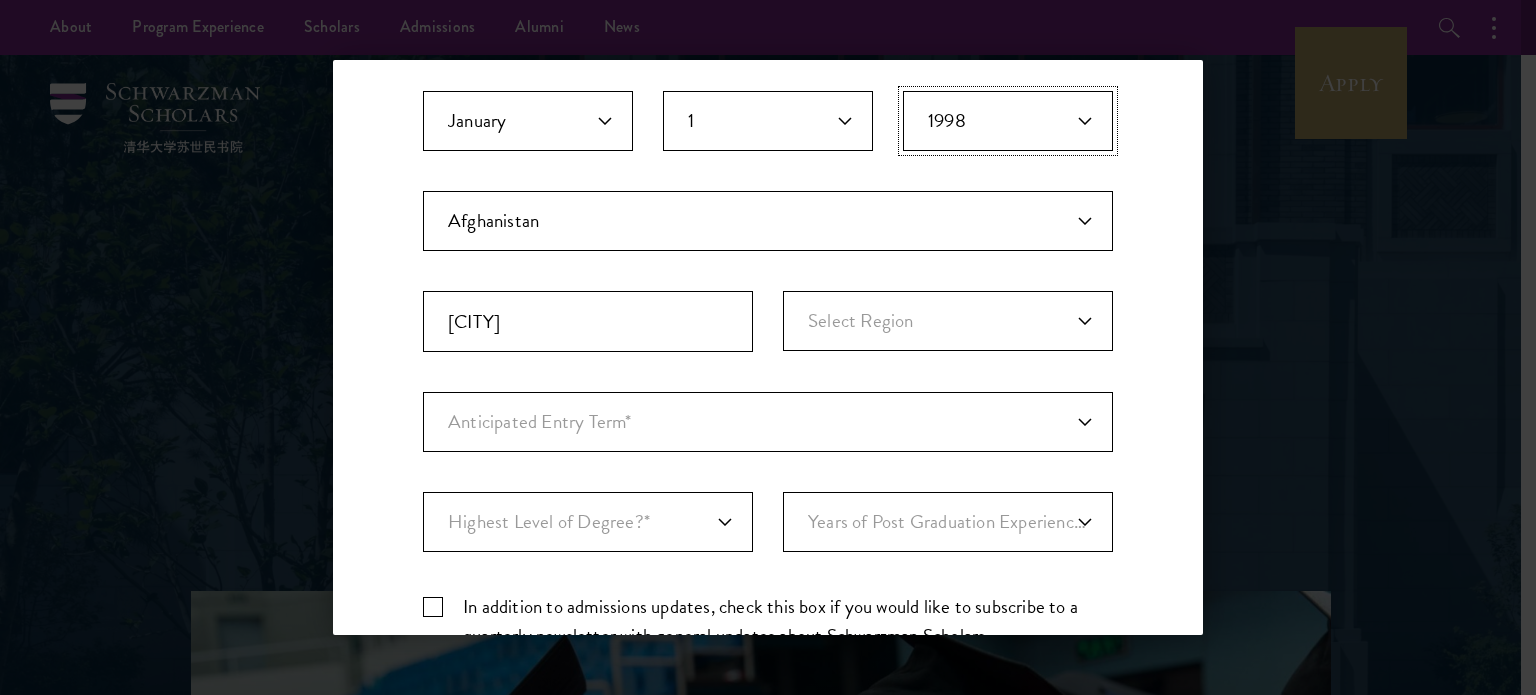 scroll, scrollTop: 425, scrollLeft: 0, axis: vertical 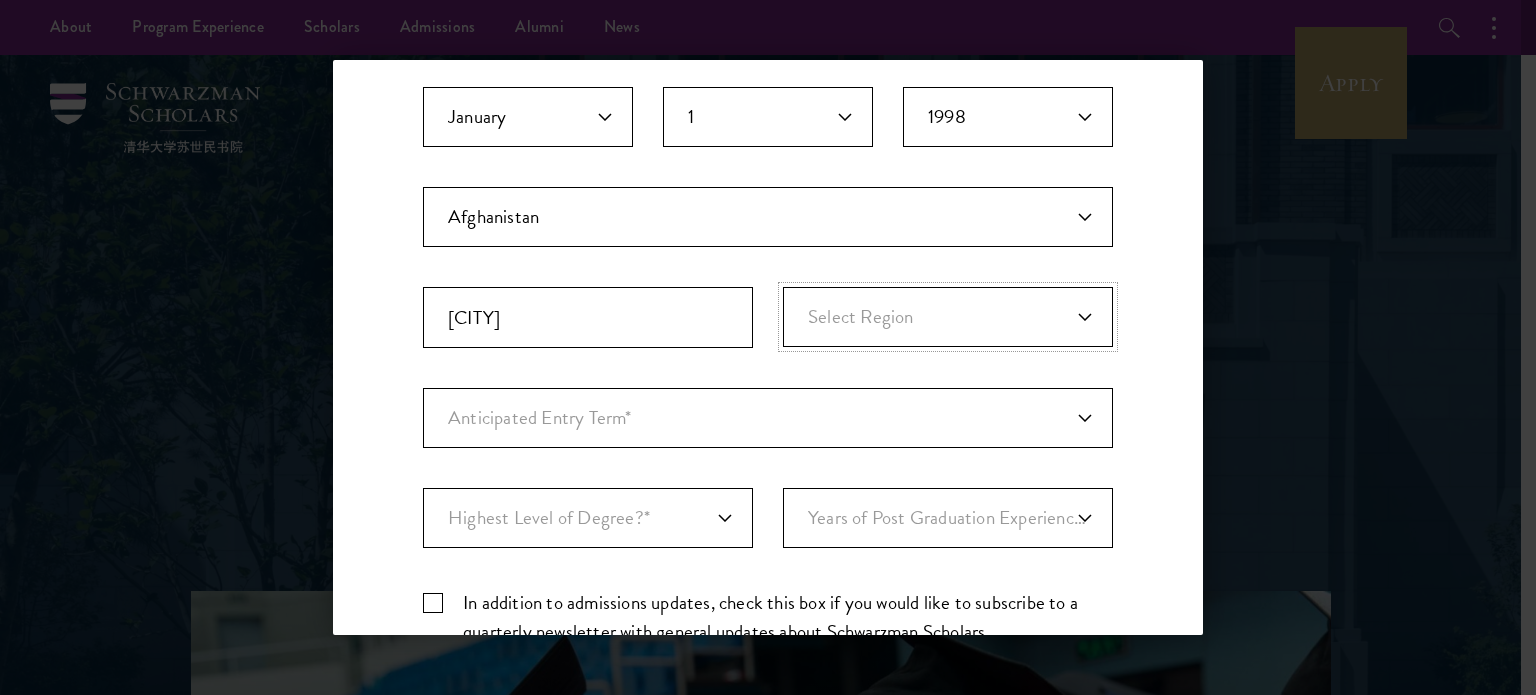 click on "Select Region Awdal Bakool Banaadir Bari Bay, [COUNTRY] Galguduud Gedo Hiran Lower Juba Lower Shebelle Middle Juba Middle Shebelle Mudug Nugal Sanaag Sool Togdheer Woqooyi Galbeed" at bounding box center (948, 317) 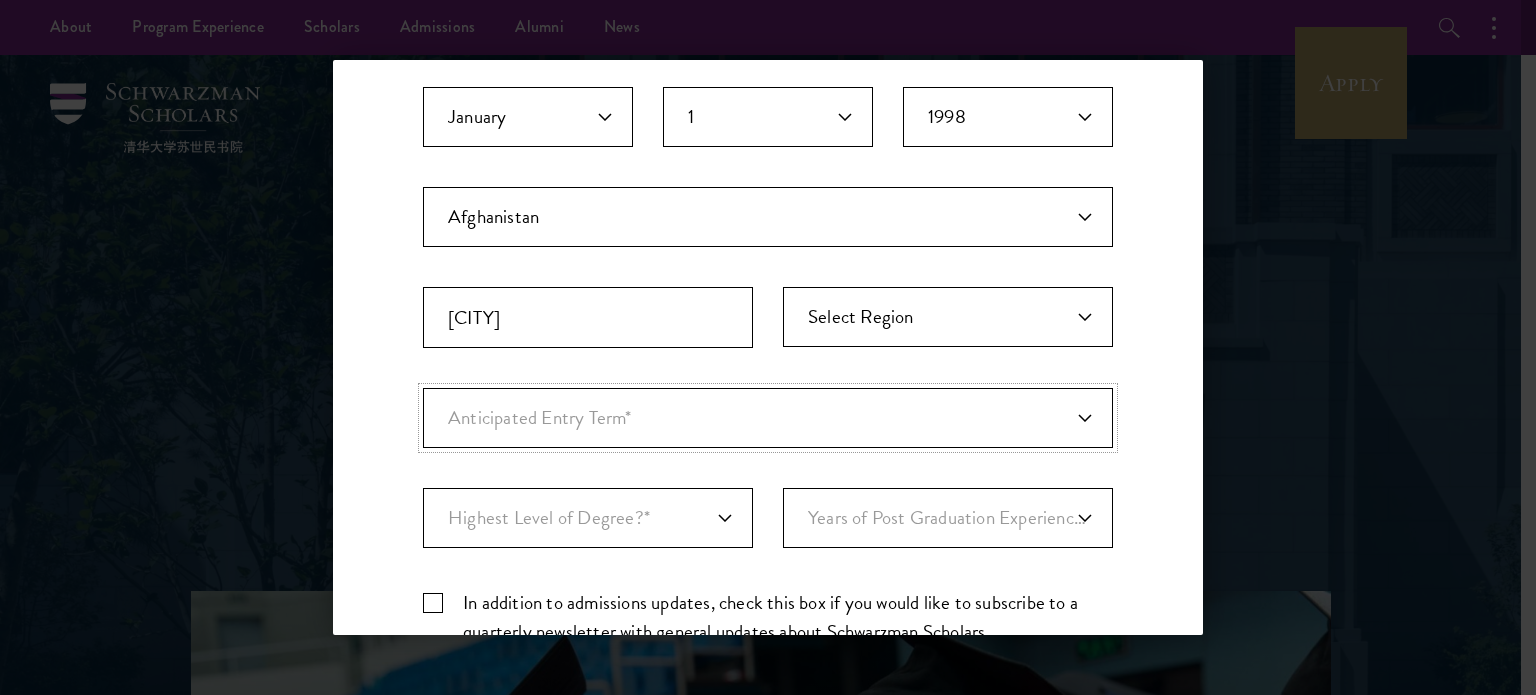 click on "Anticipated Entry Term* August 2026 (Application opens April 2025) Just Exploring" at bounding box center (768, 418) 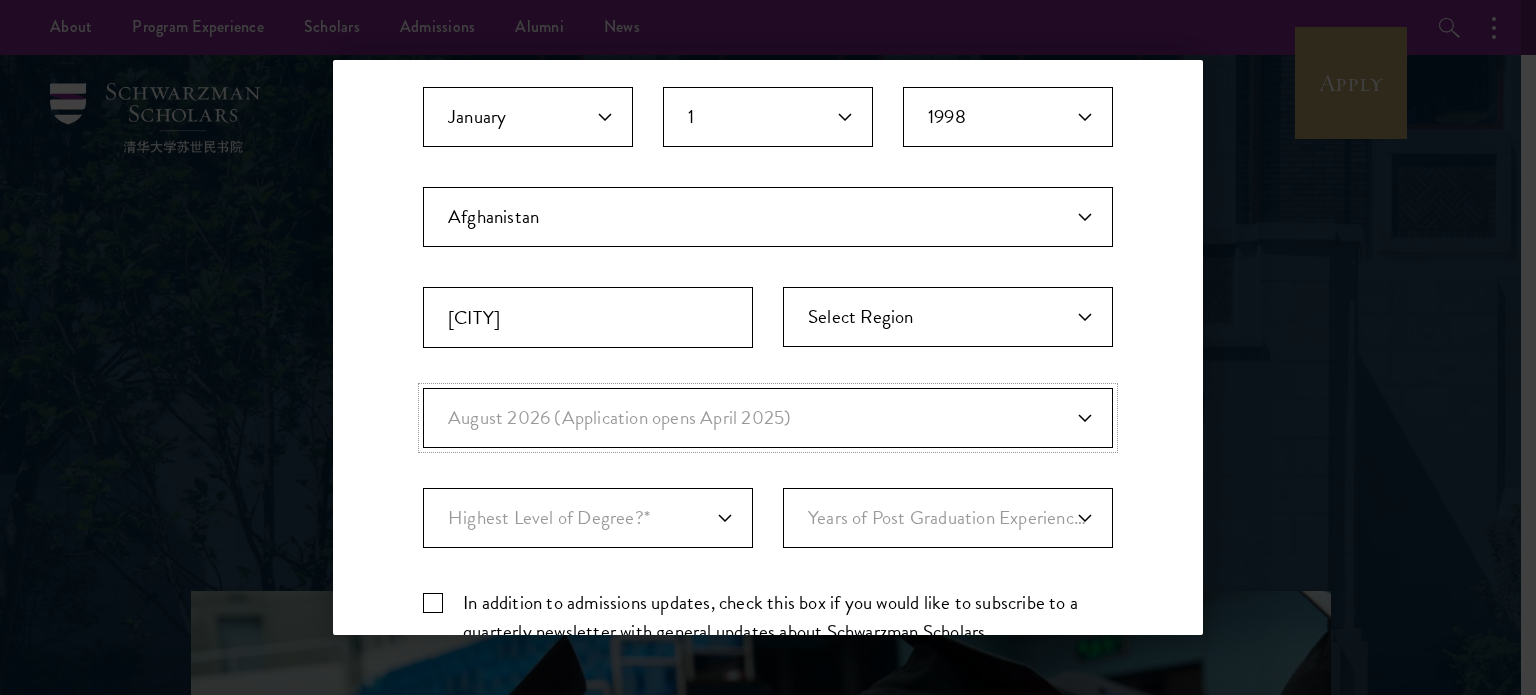 click on "Anticipated Entry Term* August 2026 (Application opens April 2025) Just Exploring" at bounding box center [768, 418] 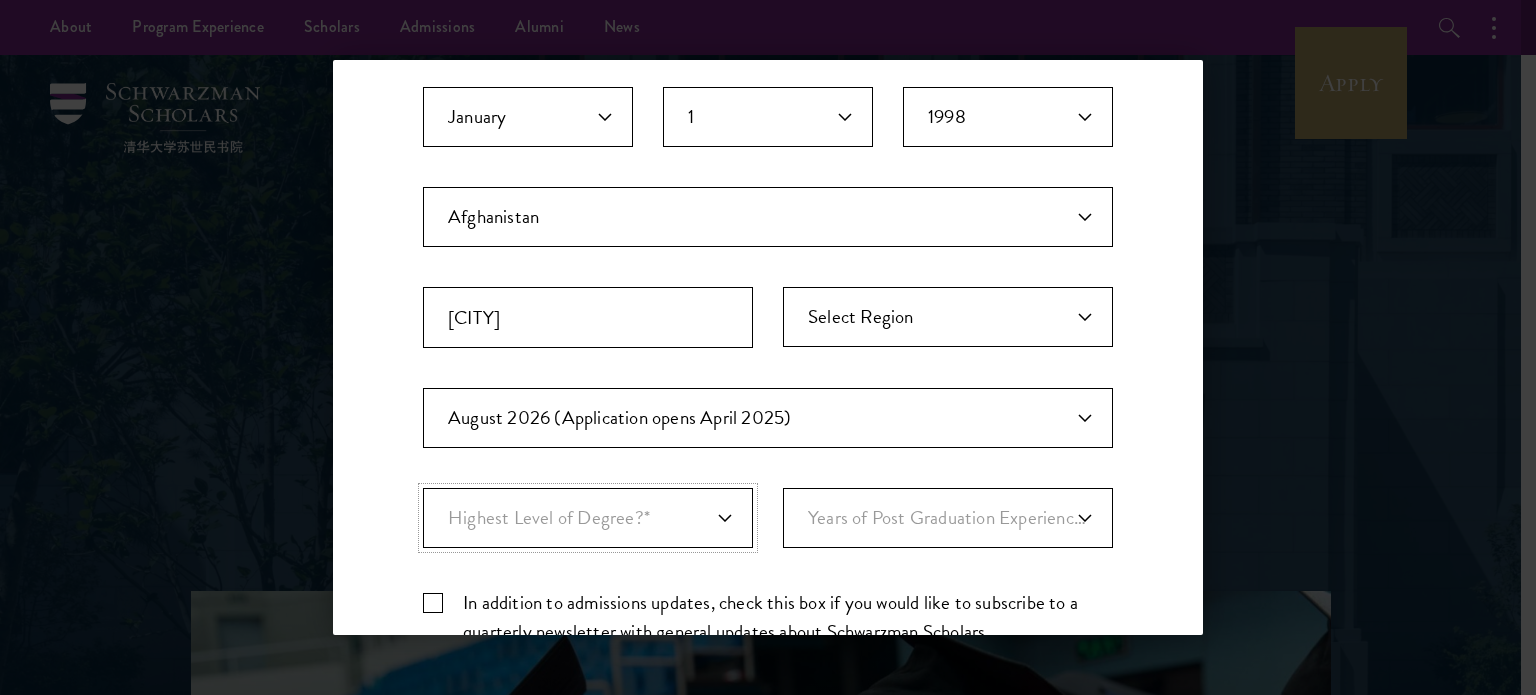 click on "Highest Level of Degree?* PHD Bachelor's Master's Current Undergraduate Student" at bounding box center (588, 518) 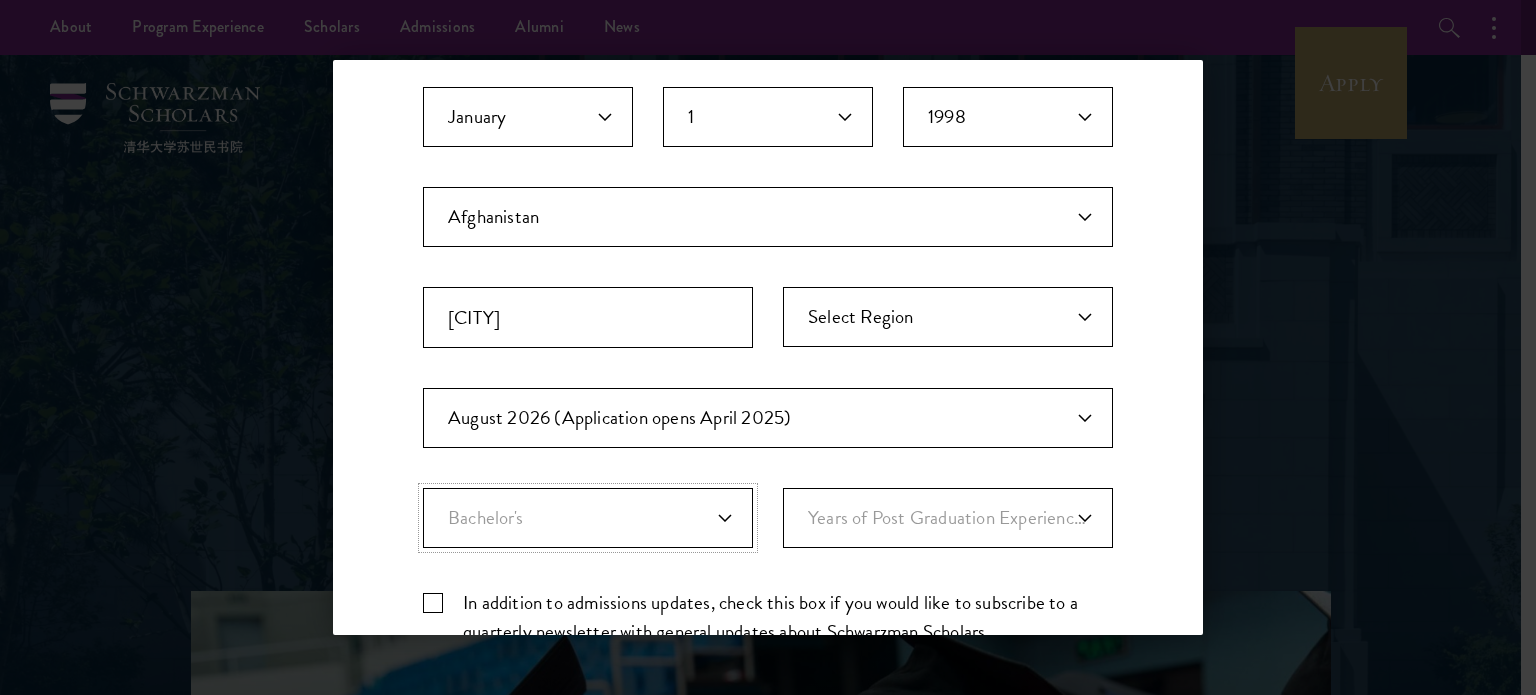 click on "Highest Level of Degree?* PHD Bachelor's Master's Current Undergraduate Student" at bounding box center [588, 518] 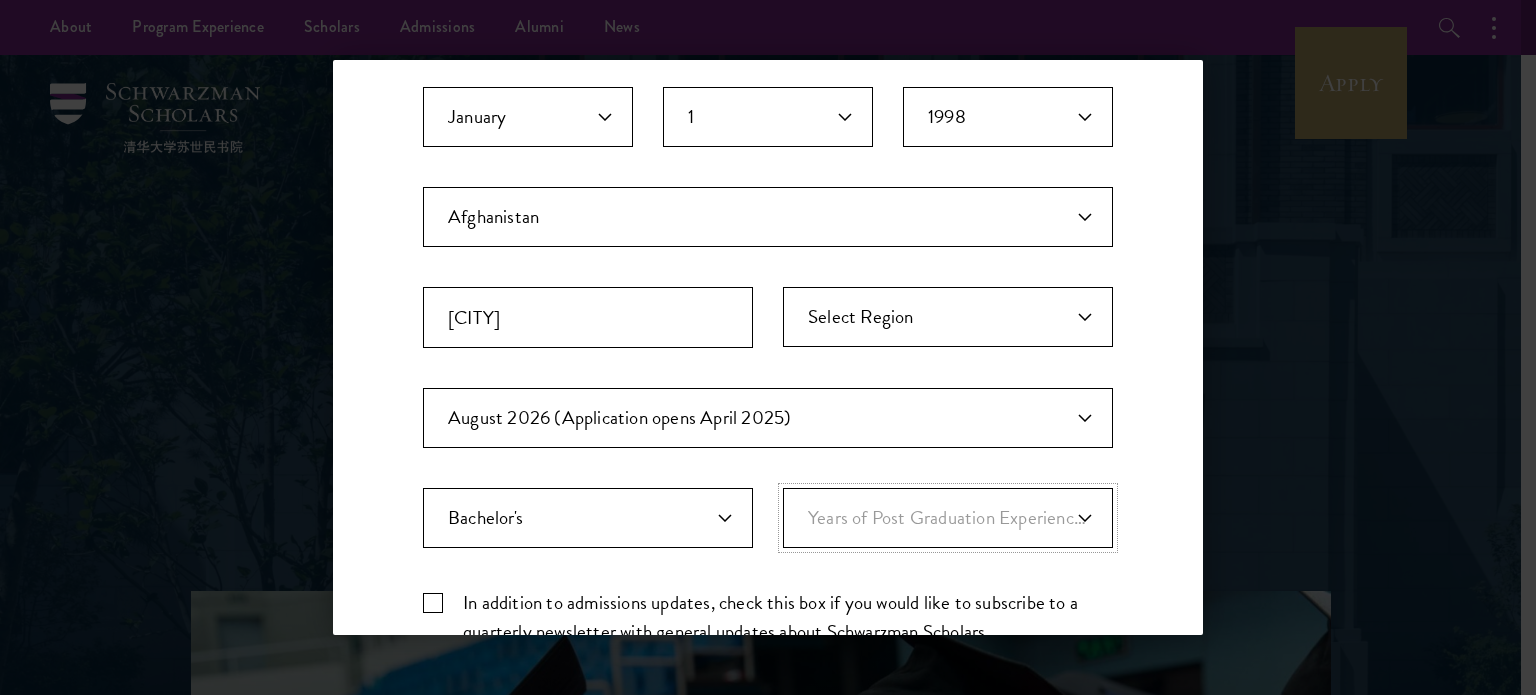 click on "Years of Post Graduation Experience?* 1 2 3 4 5 6 7 8 9 10" at bounding box center (948, 518) 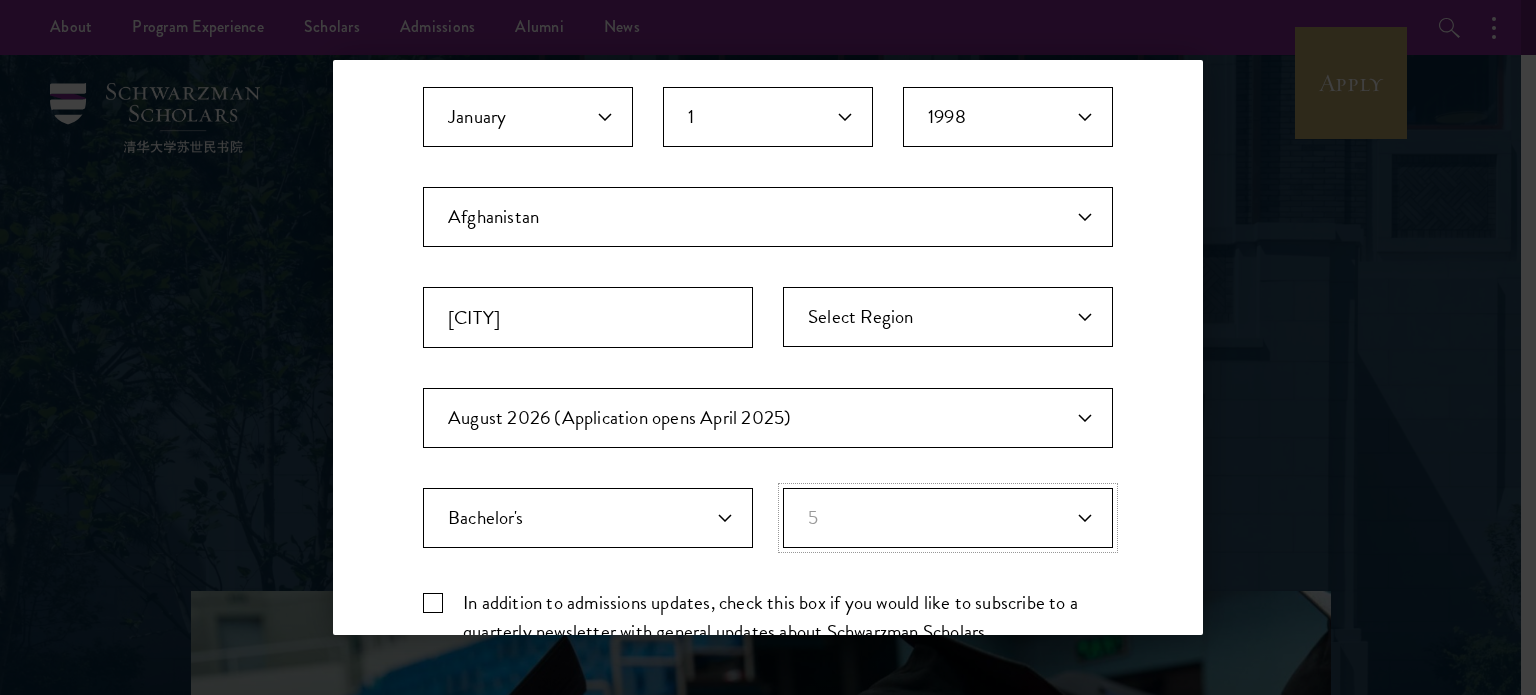 click on "Years of Post Graduation Experience?* 1 2 3 4 5 6 7 8 9 10" at bounding box center [948, 518] 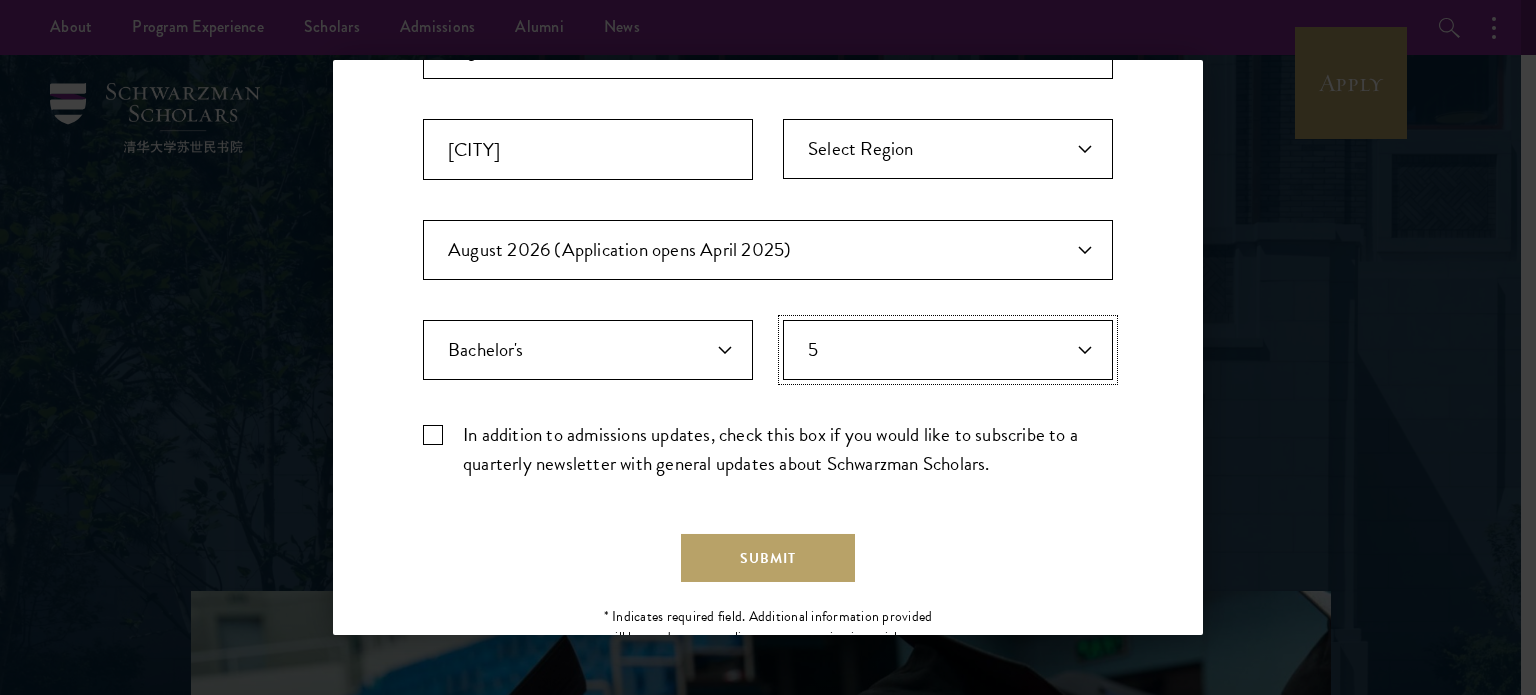 scroll, scrollTop: 639, scrollLeft: 0, axis: vertical 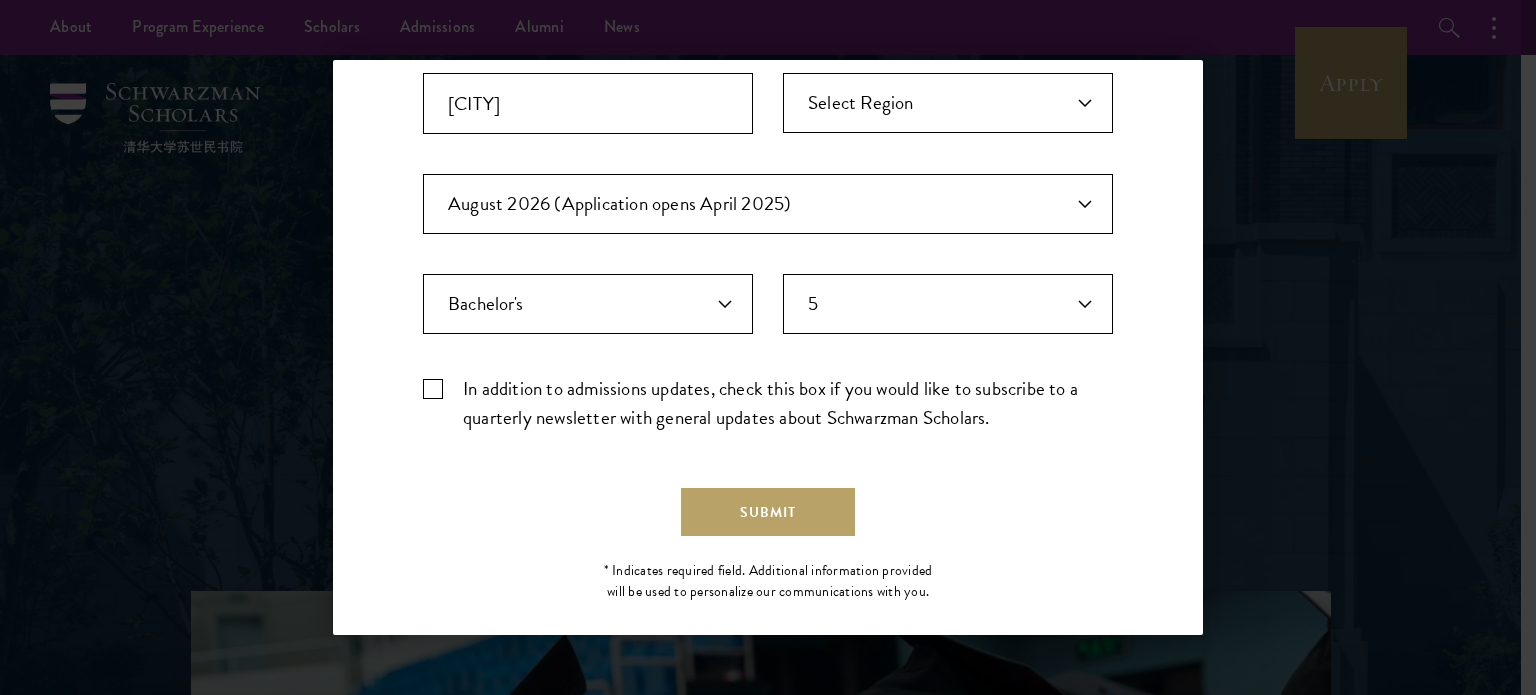click on "In addition to admissions updates, check this box if you would like to subscribe to a quarterly newsletter with general updates about Schwarzman Scholars." at bounding box center [768, 403] 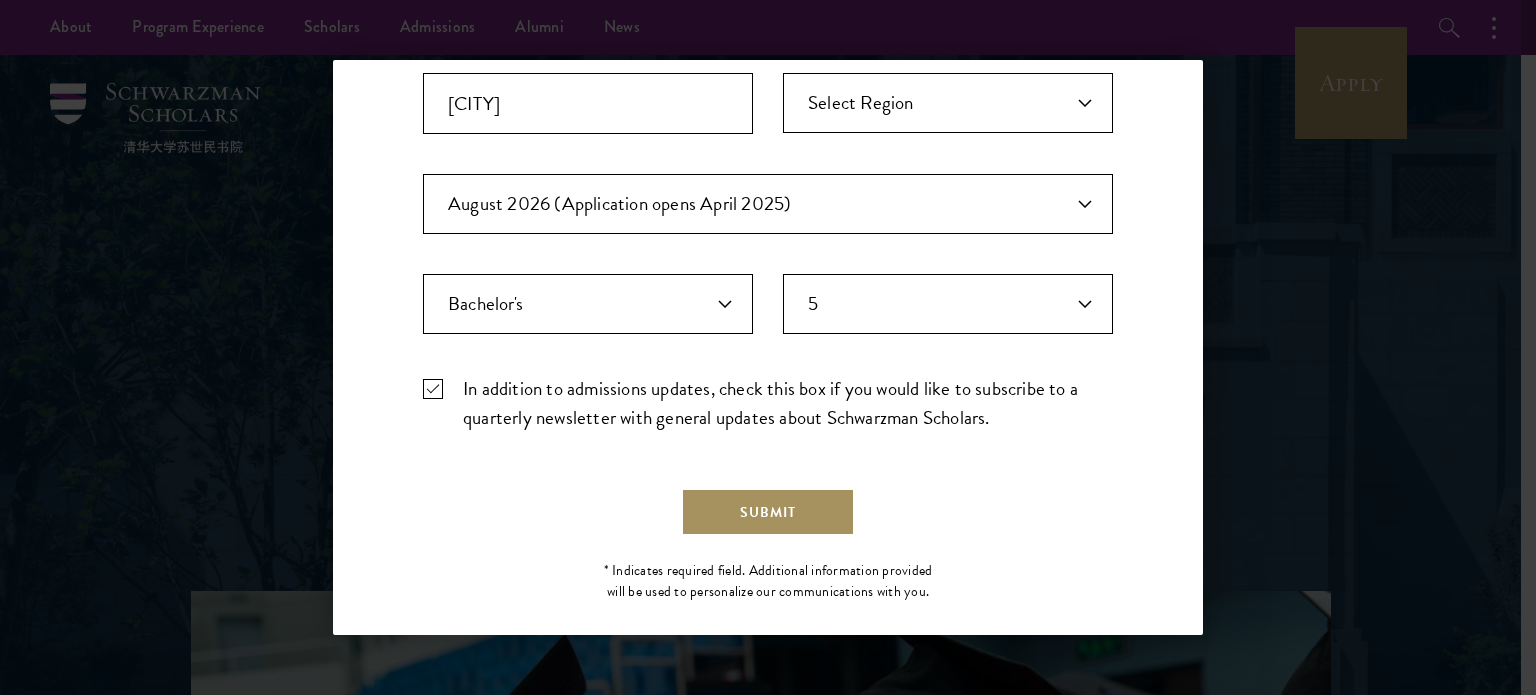 click on "Submit" at bounding box center (768, 512) 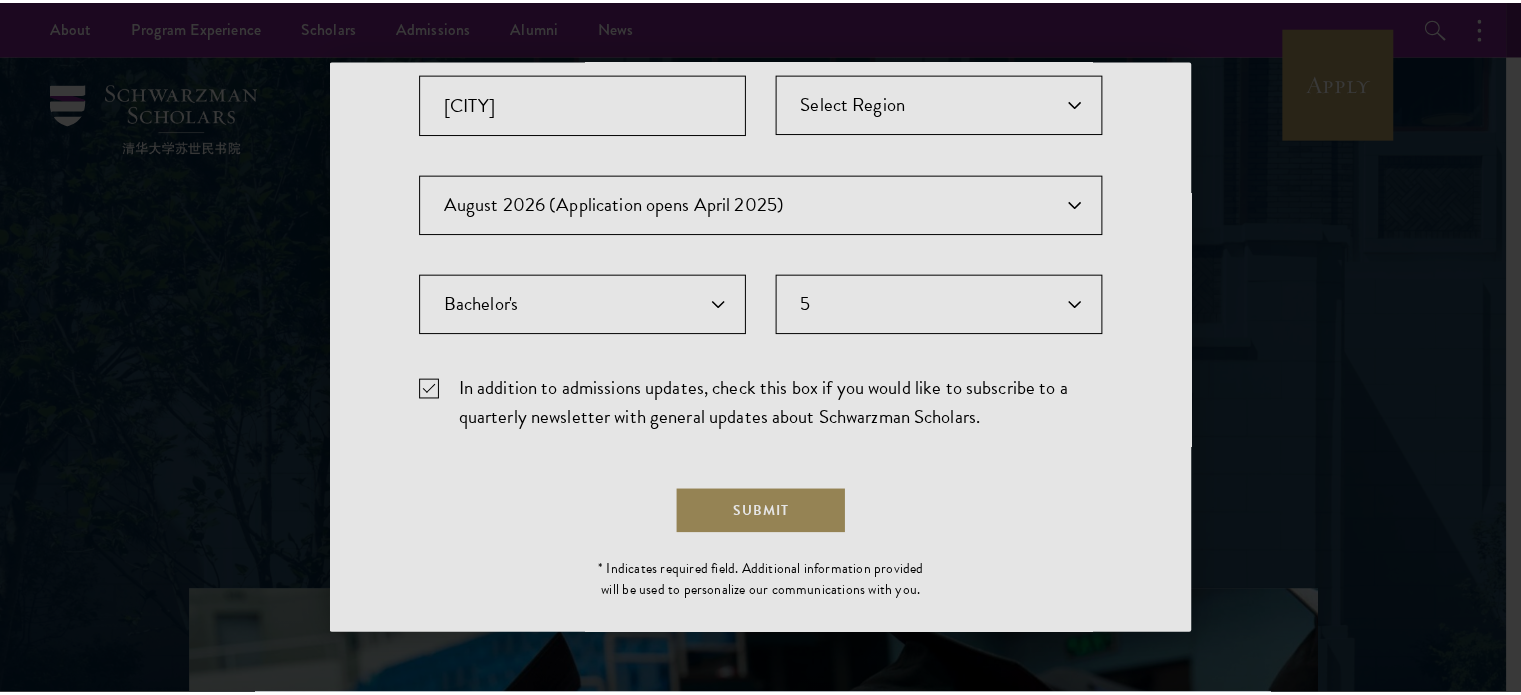 scroll, scrollTop: 0, scrollLeft: 0, axis: both 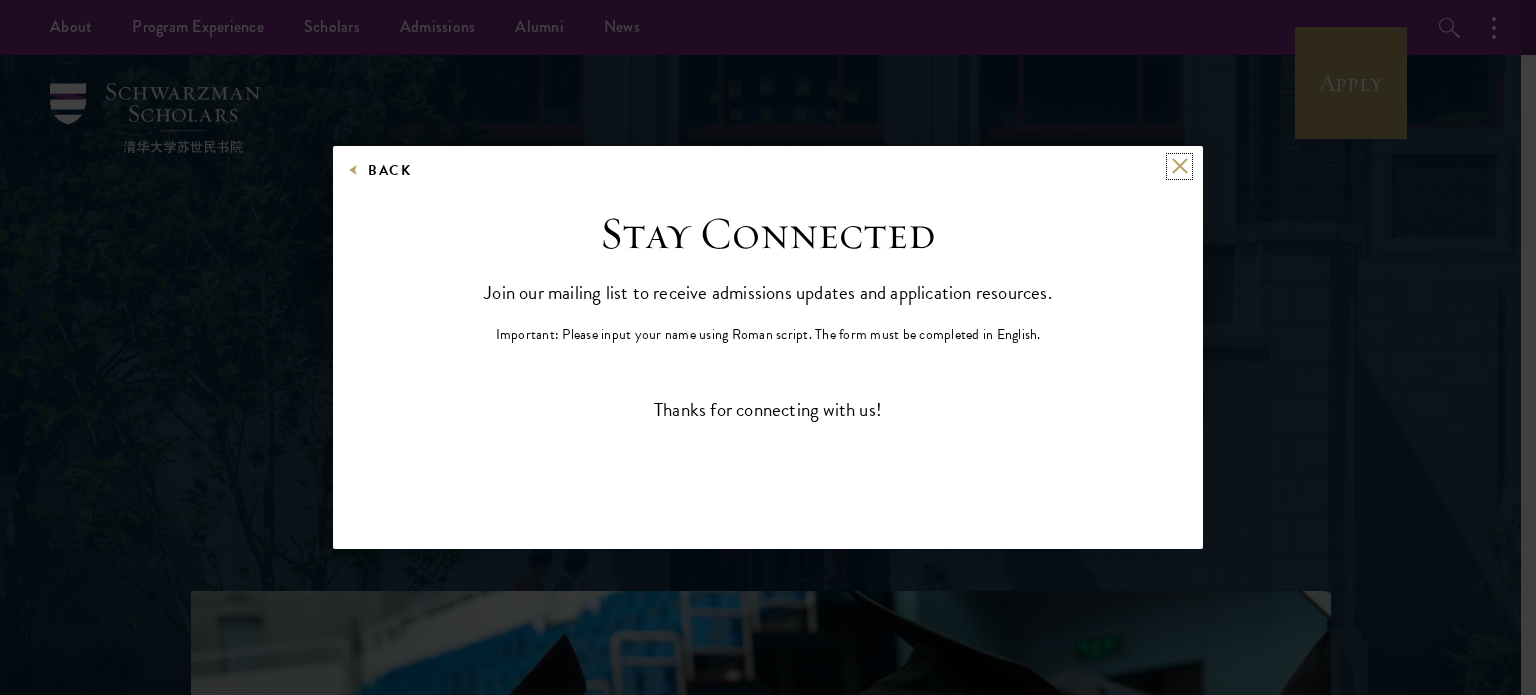 click at bounding box center (1179, 166) 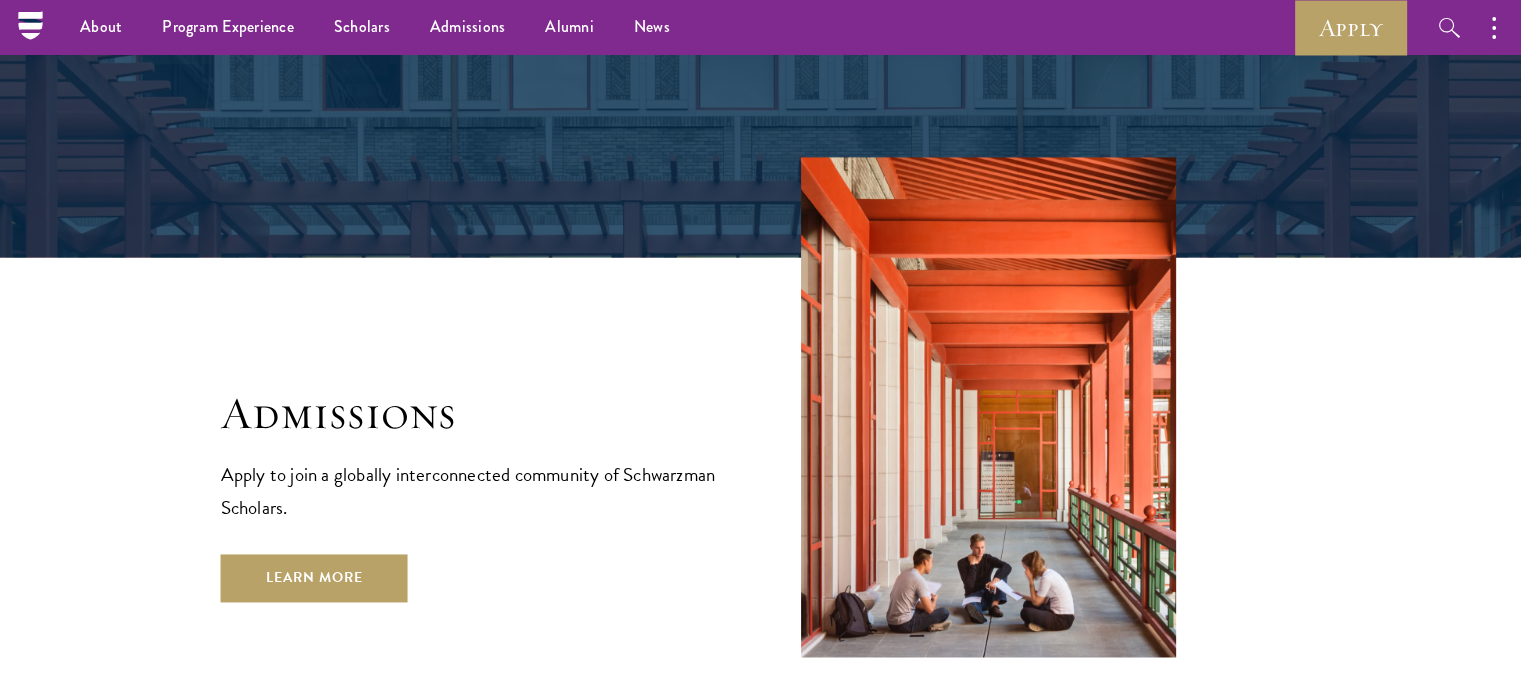 scroll, scrollTop: 2956, scrollLeft: 0, axis: vertical 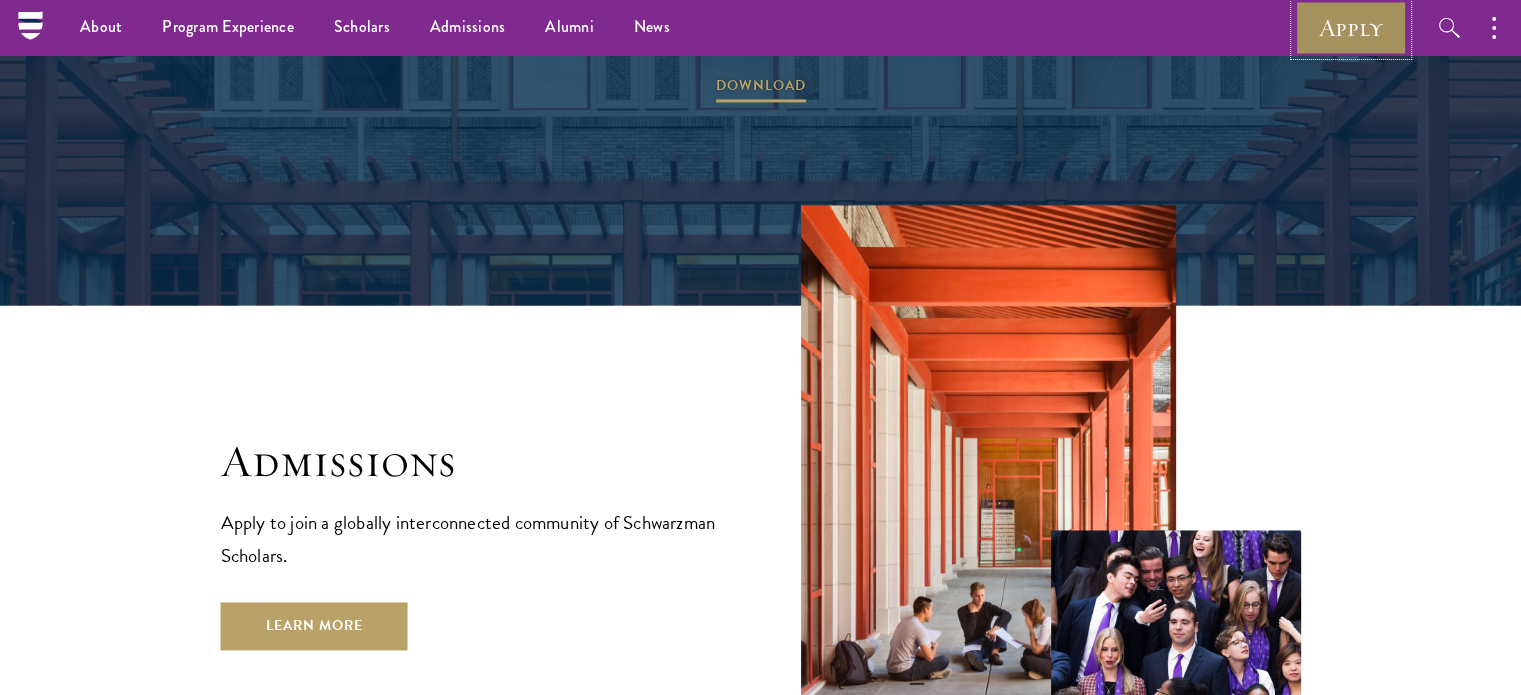click on "Apply" at bounding box center (1351, 27) 